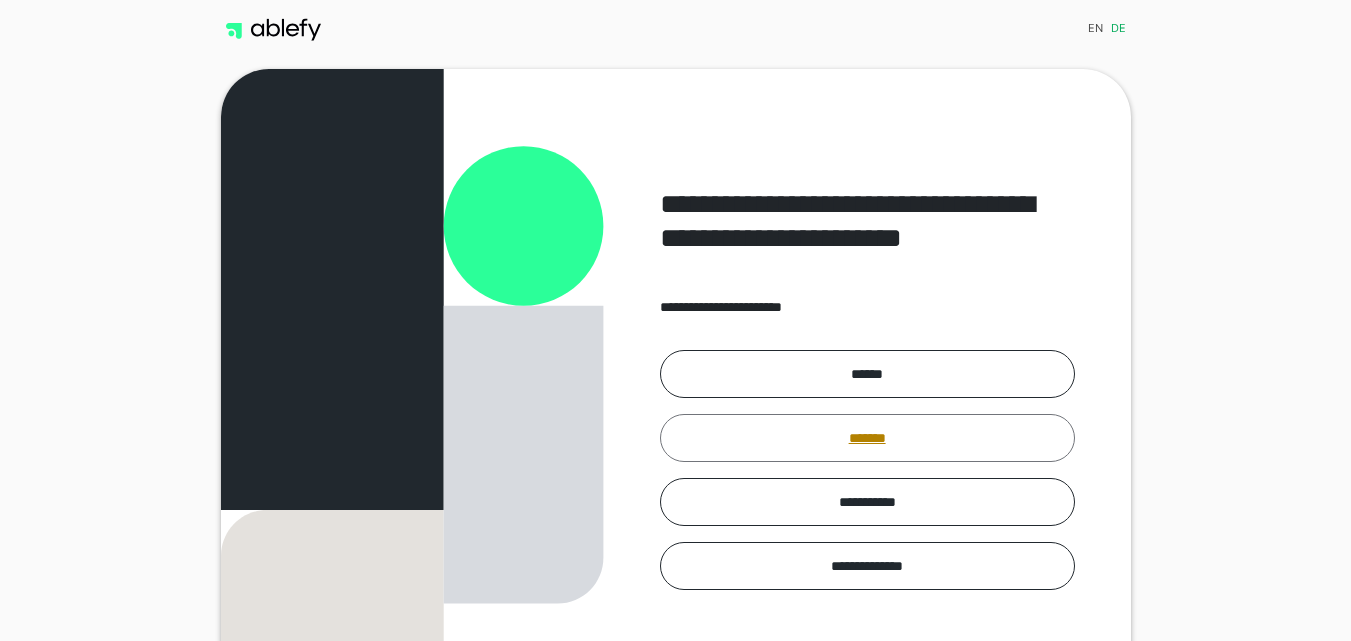scroll, scrollTop: 0, scrollLeft: 0, axis: both 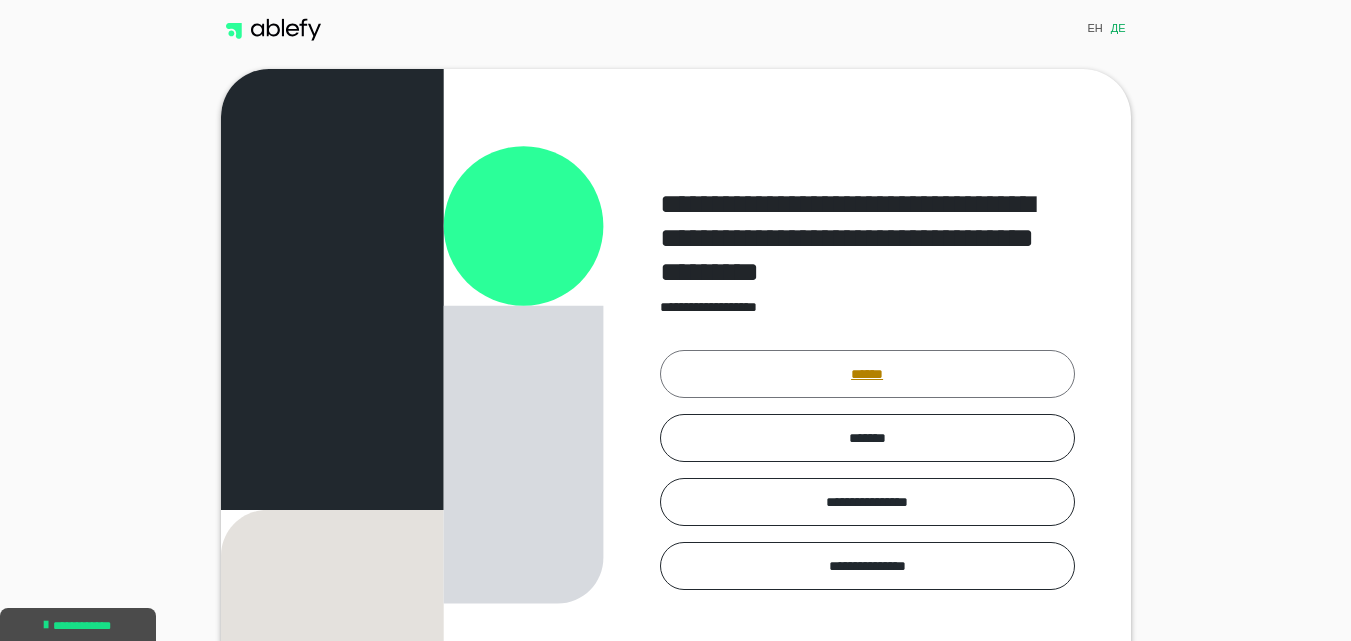click on "******" at bounding box center (867, 374) 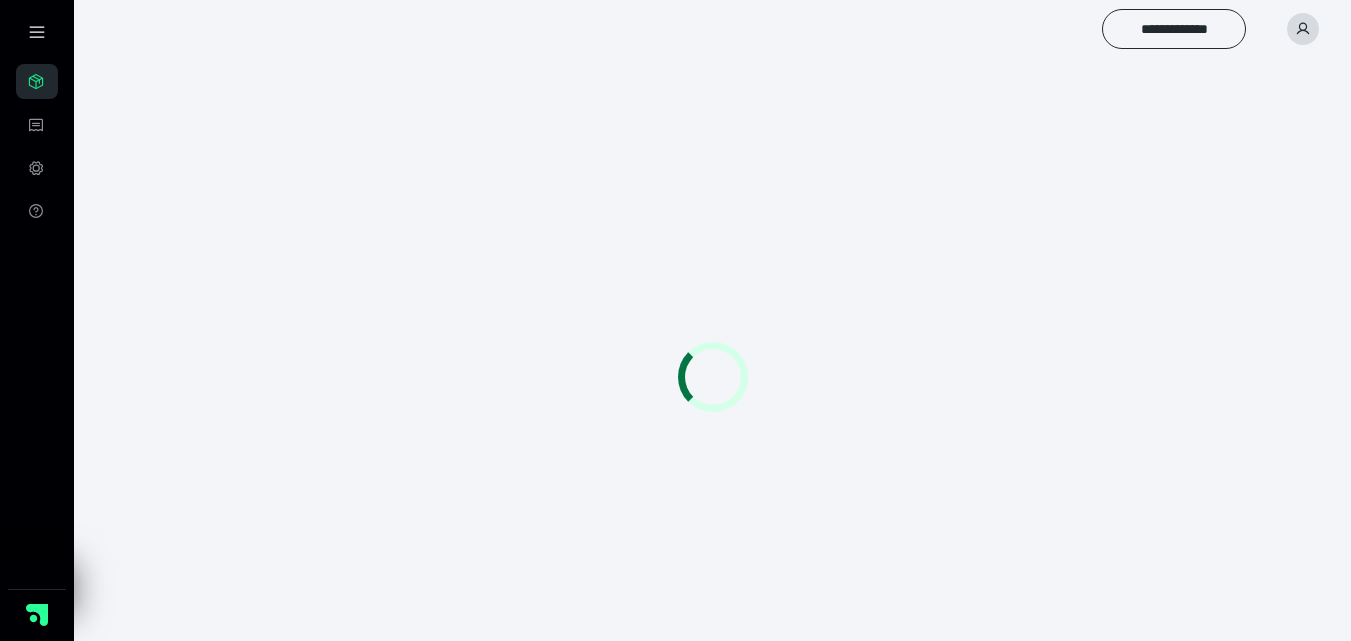 scroll, scrollTop: 0, scrollLeft: 0, axis: both 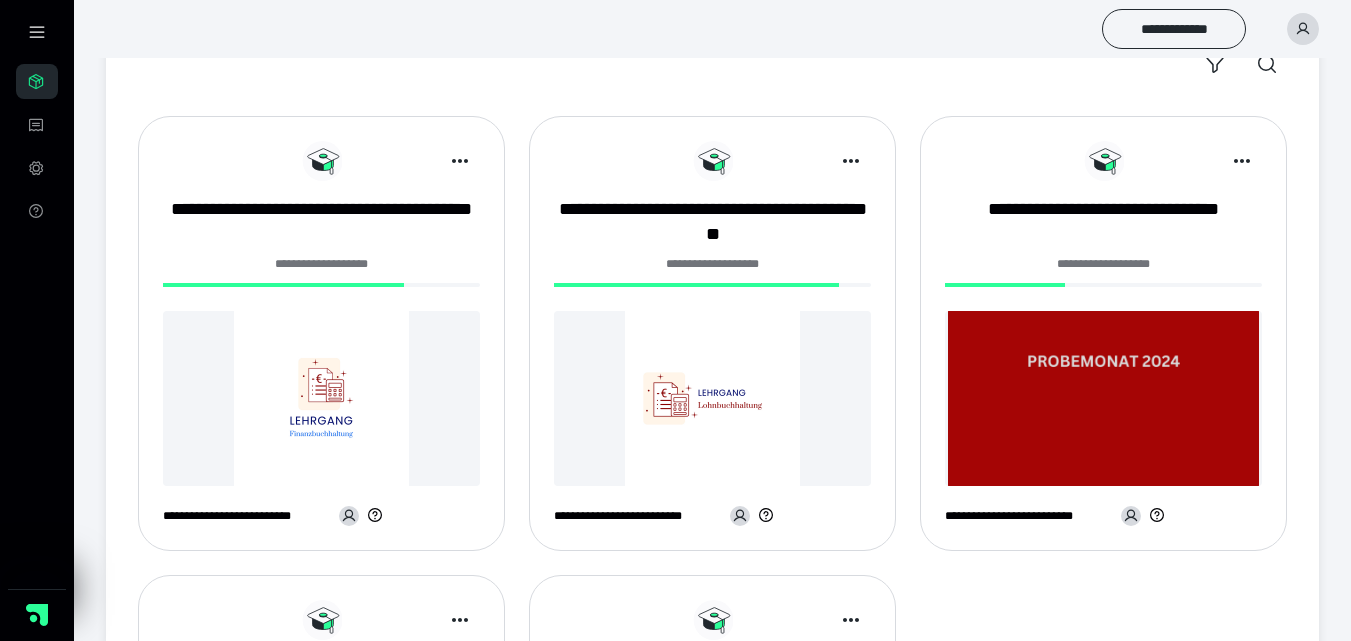 click on "**********" at bounding box center (321, 270) 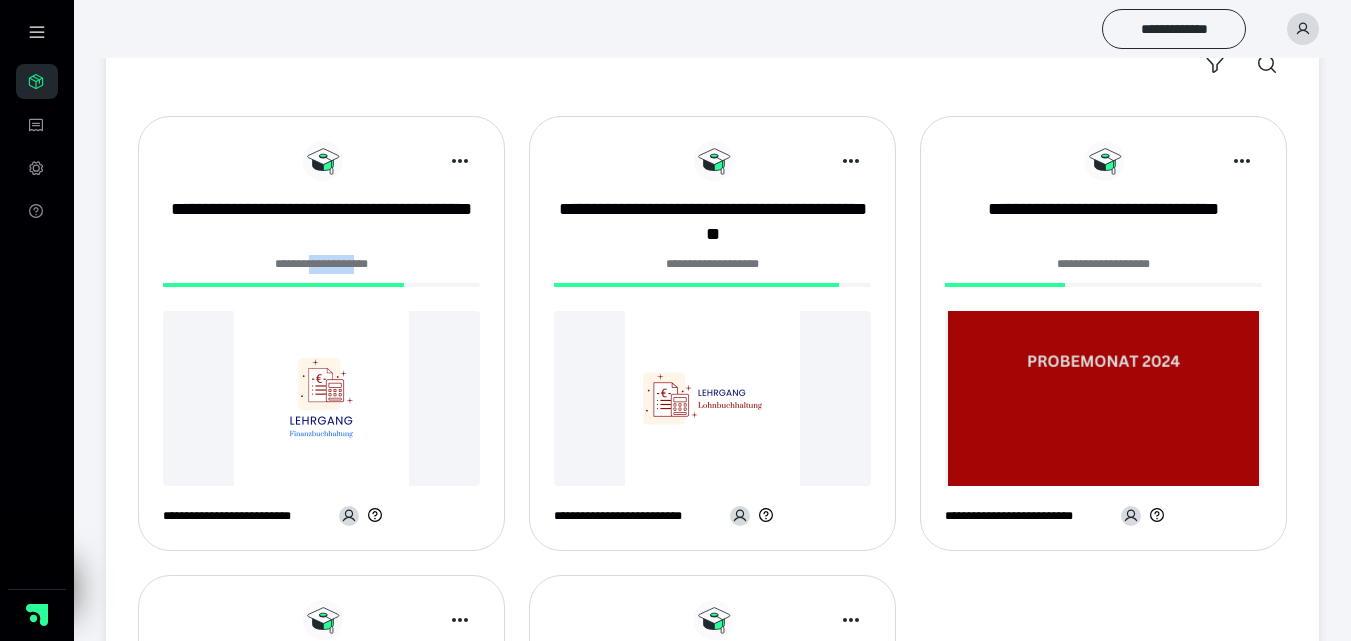click on "**********" at bounding box center (321, 264) 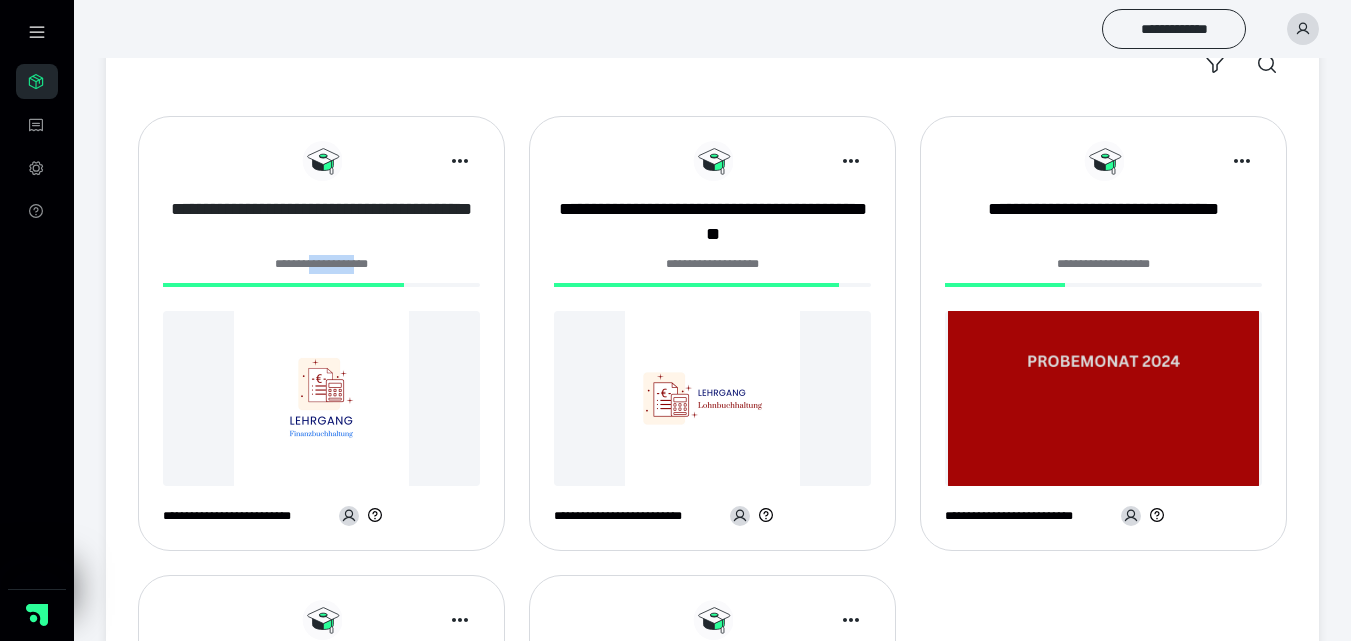 click on "**********" at bounding box center [321, 222] 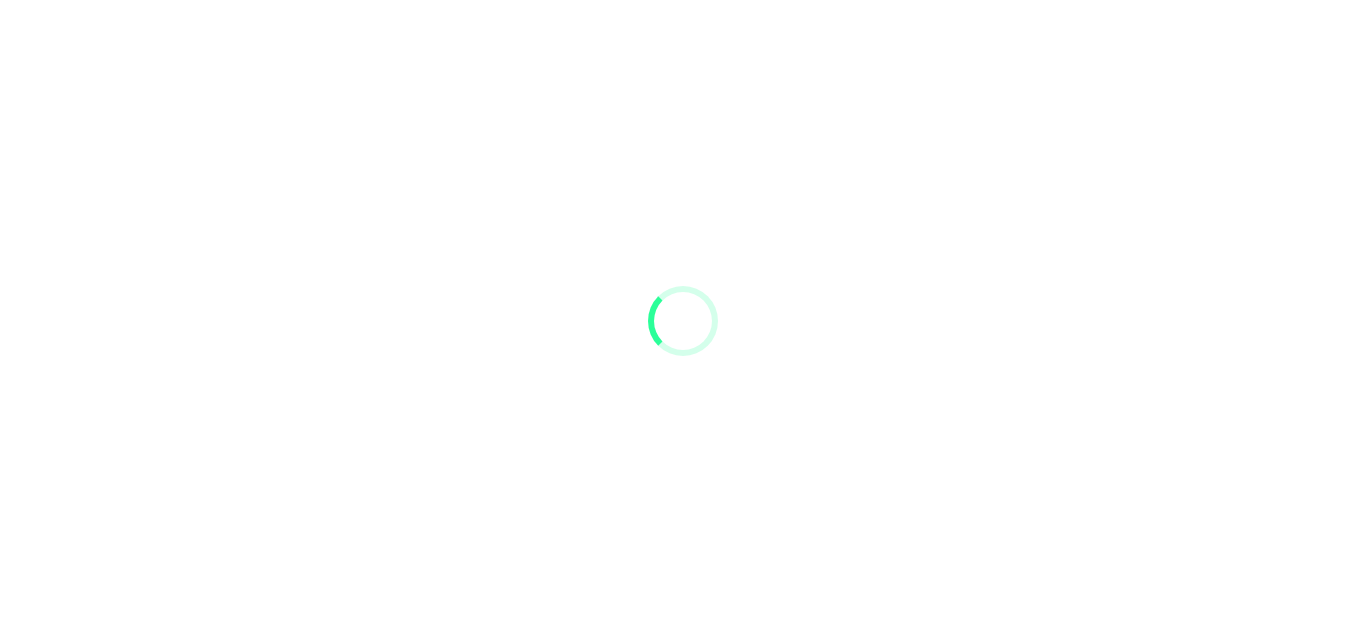 scroll, scrollTop: 0, scrollLeft: 0, axis: both 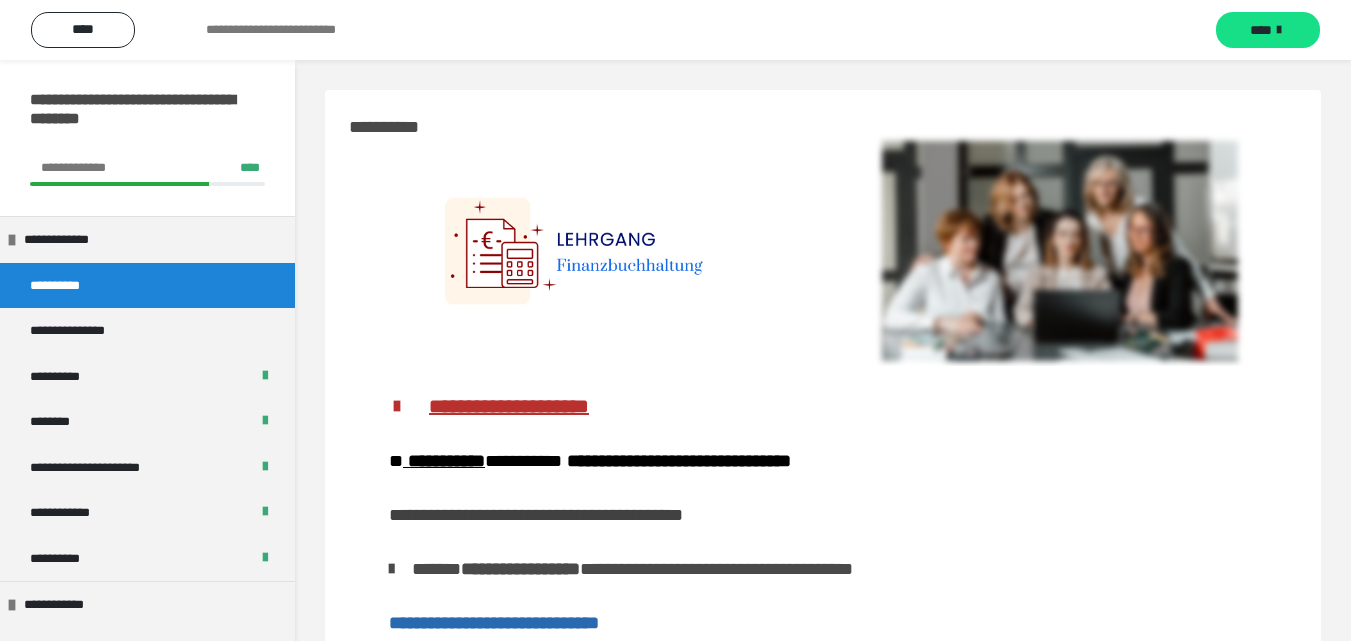 click at bounding box center (1060, 251) 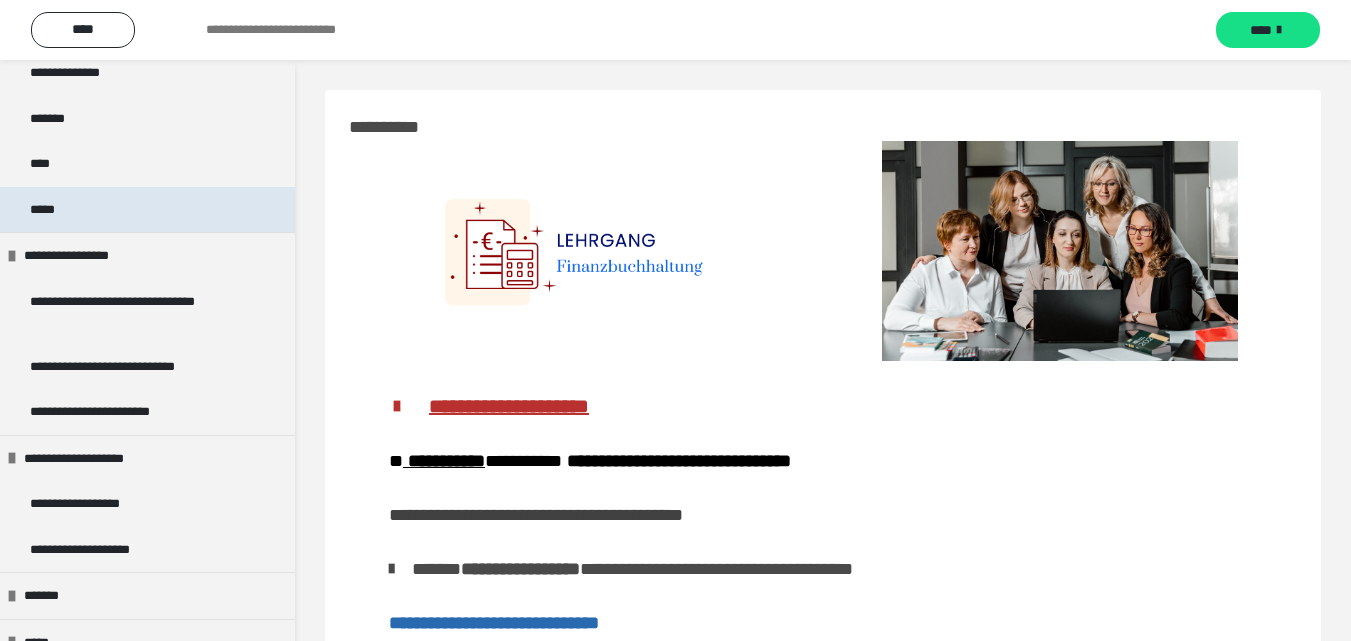 click on "*****" at bounding box center (147, 210) 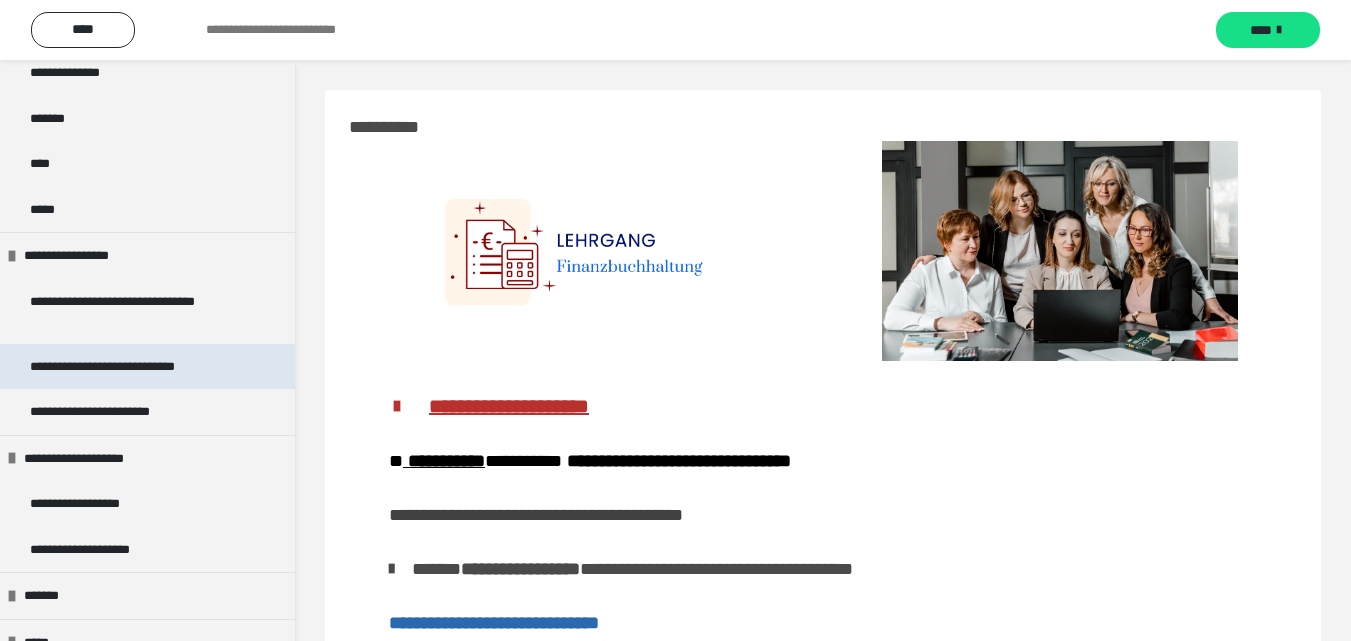 scroll, scrollTop: 1975, scrollLeft: 0, axis: vertical 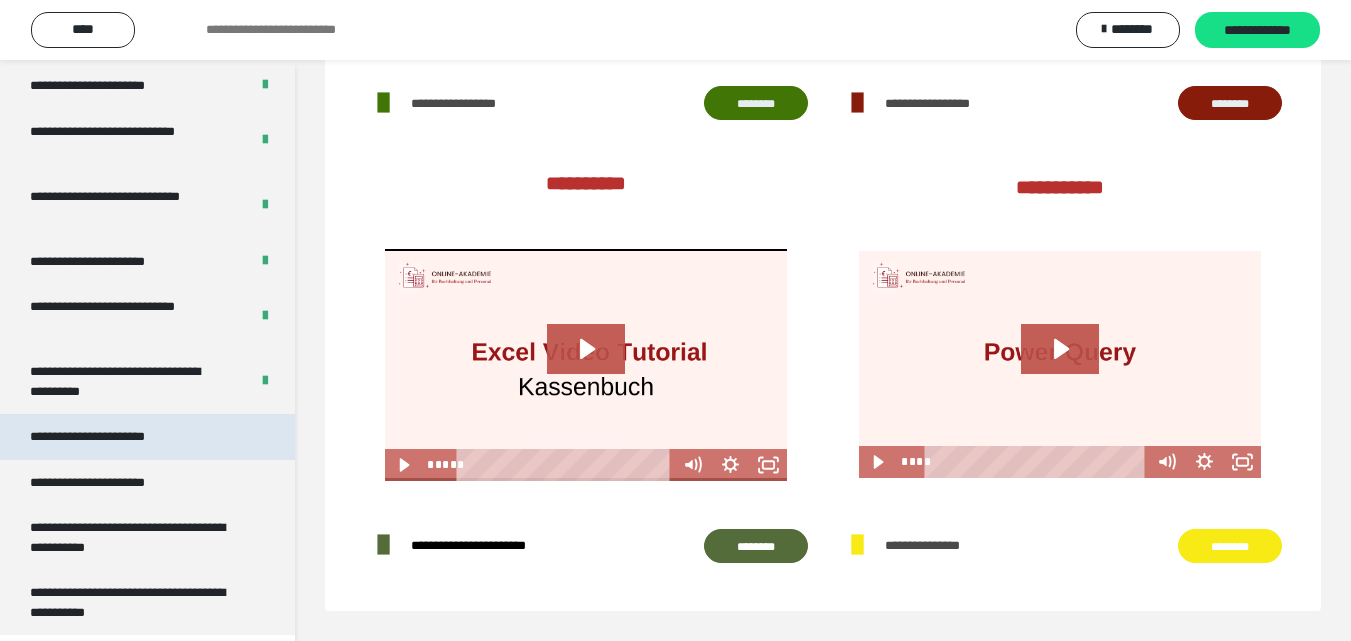 click on "**********" at bounding box center [147, 437] 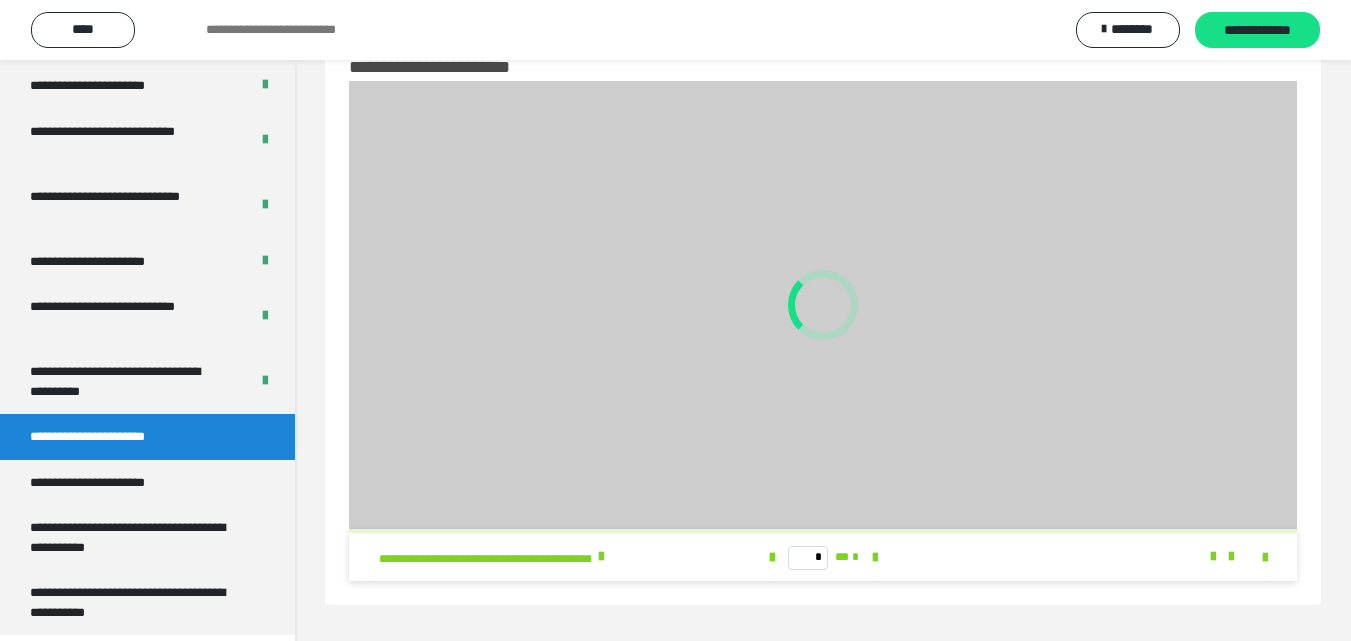 scroll, scrollTop: 60, scrollLeft: 0, axis: vertical 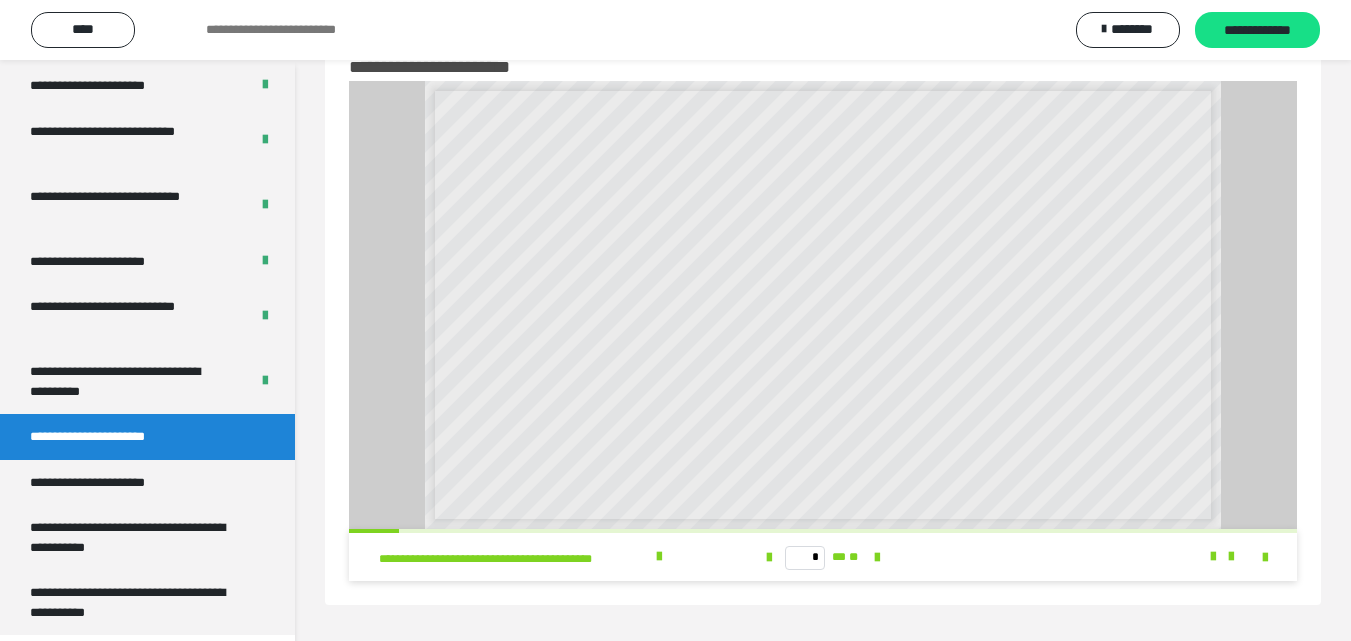 click on "*****" at bounding box center (817, 210) 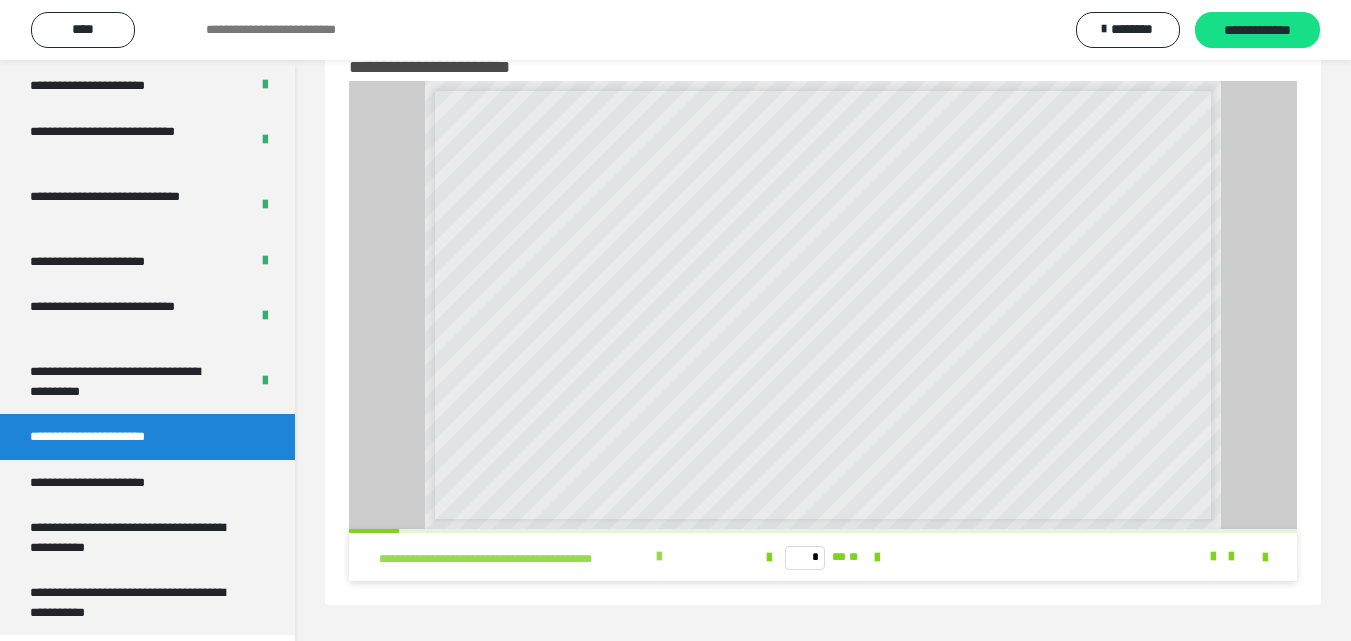 click on "**********" at bounding box center (514, 559) 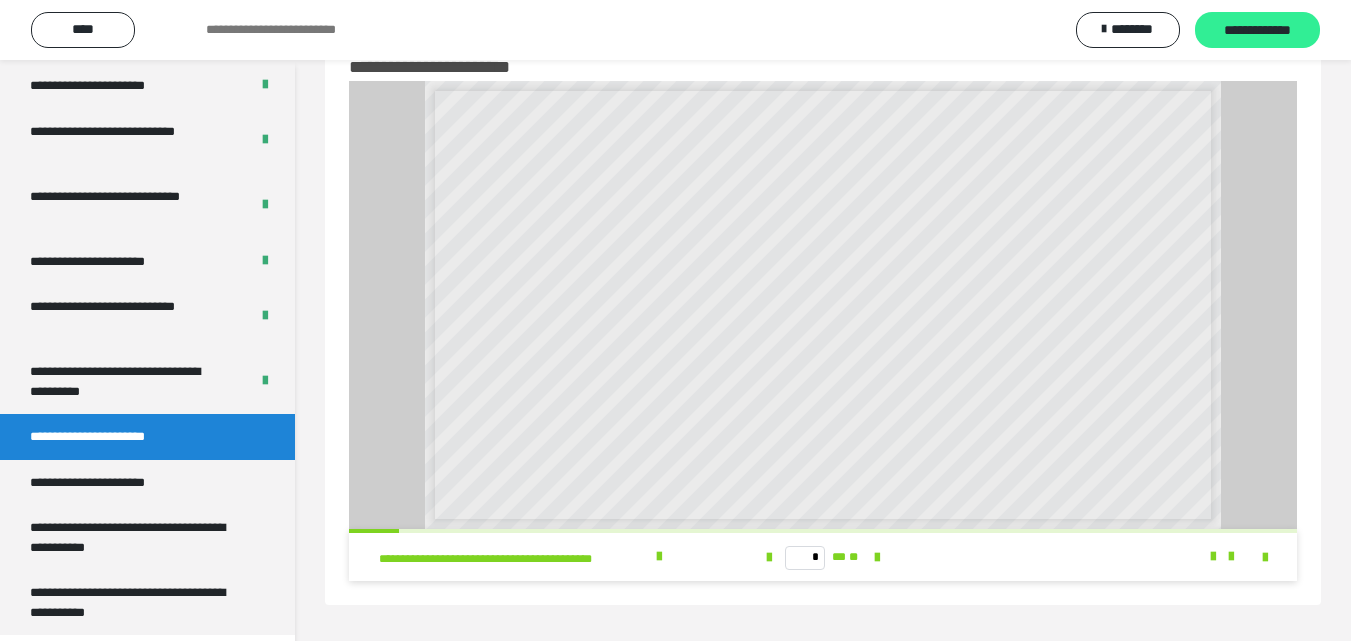 click on "**********" at bounding box center [1257, 31] 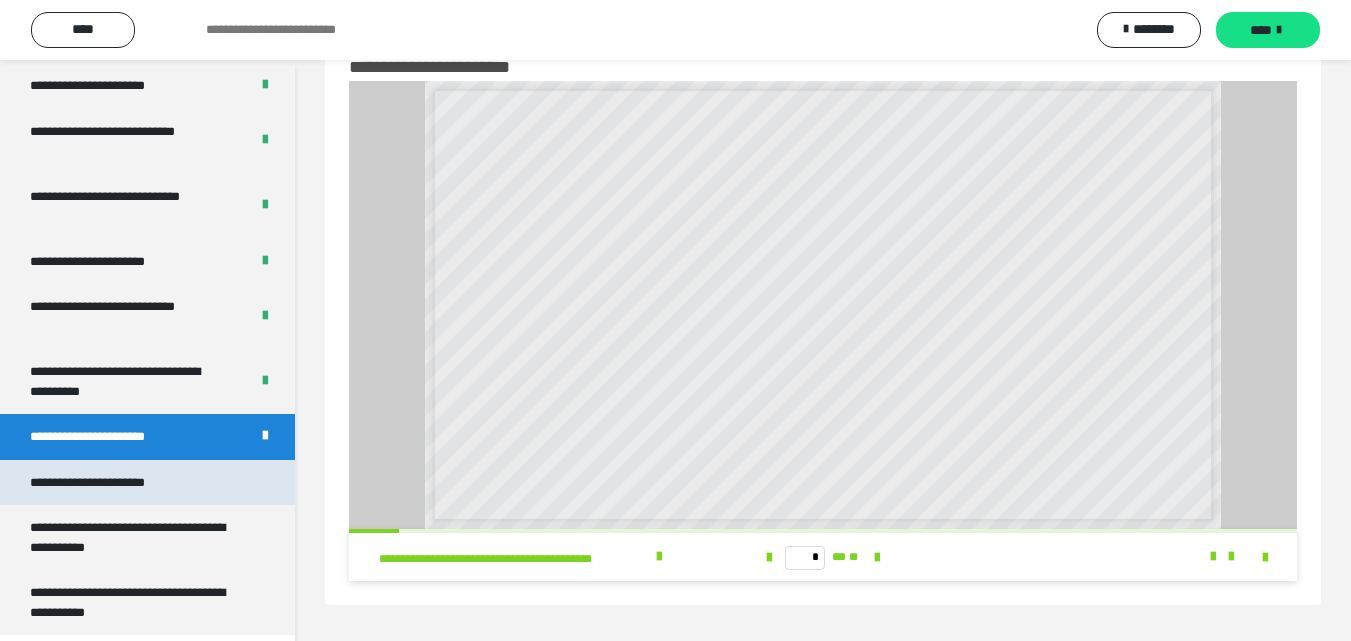 click on "**********" at bounding box center (111, 483) 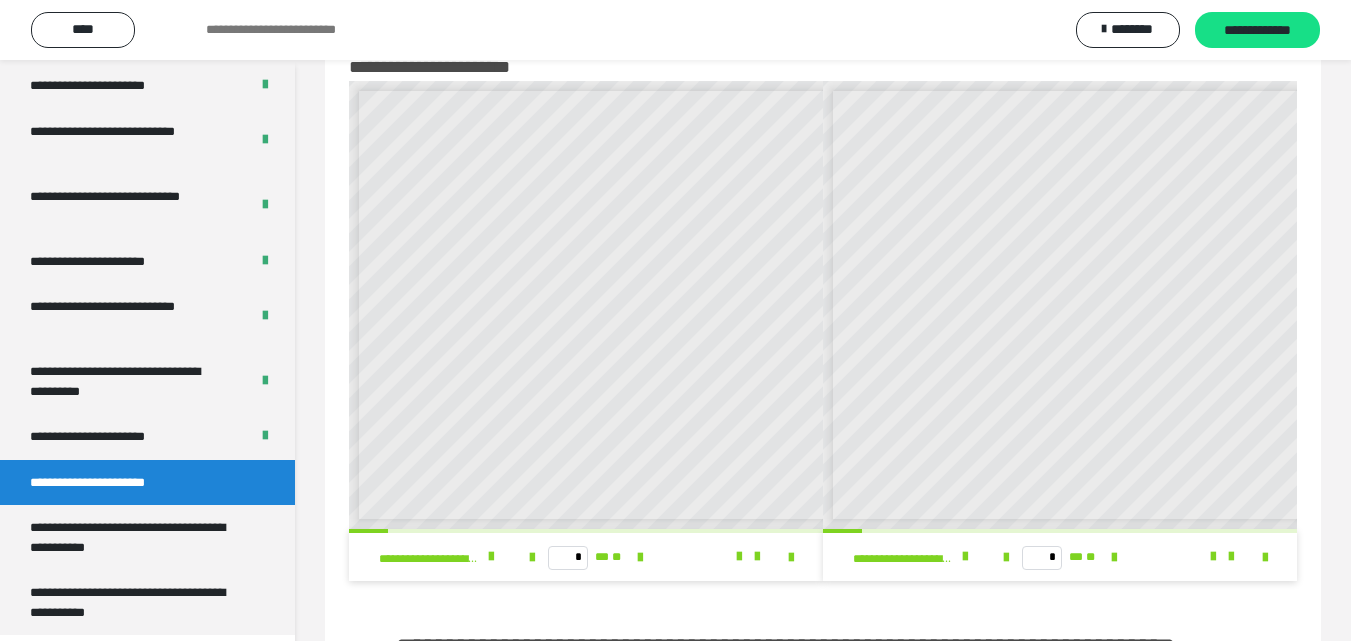 scroll, scrollTop: 0, scrollLeft: 0, axis: both 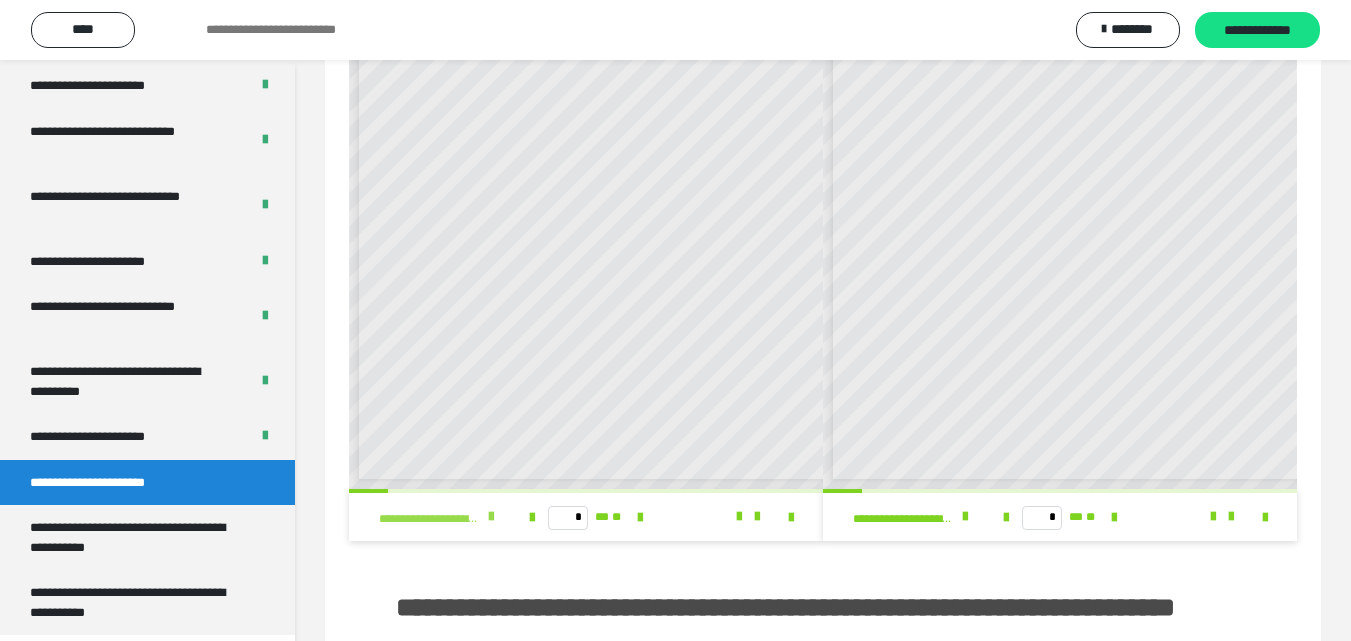 click on "**********" at bounding box center (430, 519) 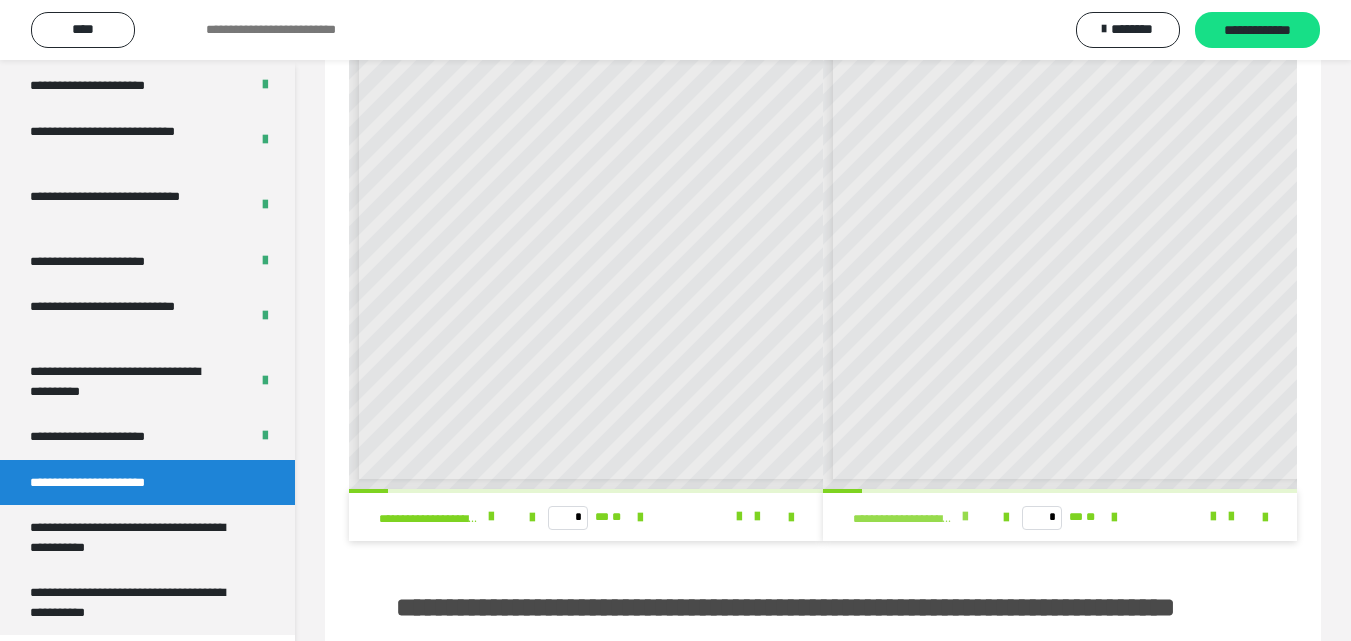 click on "**********" at bounding box center [904, 519] 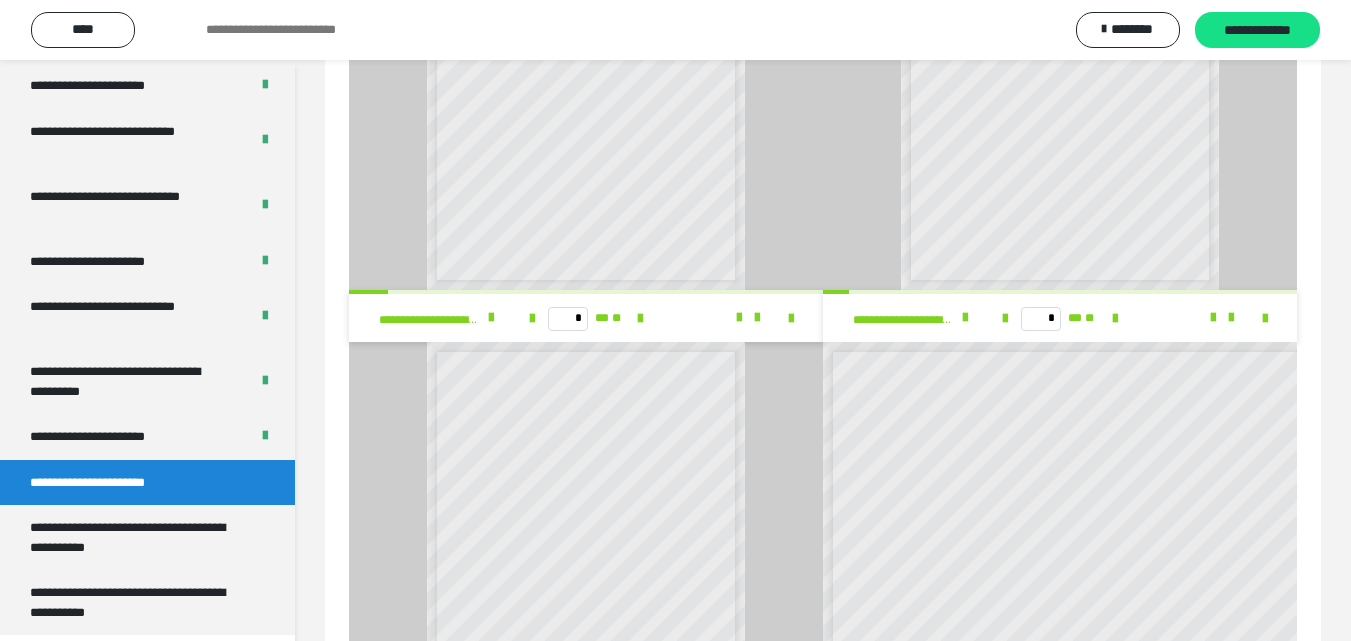 scroll, scrollTop: 900, scrollLeft: 0, axis: vertical 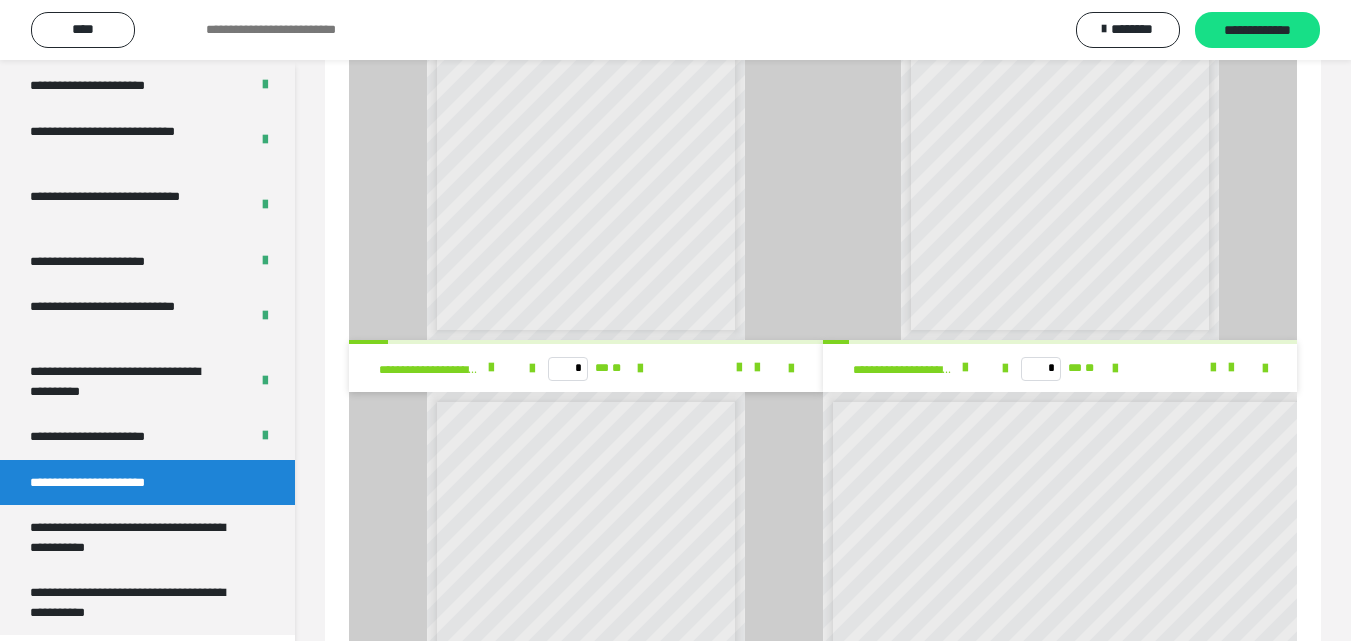 click on "**********" at bounding box center (462, 368) 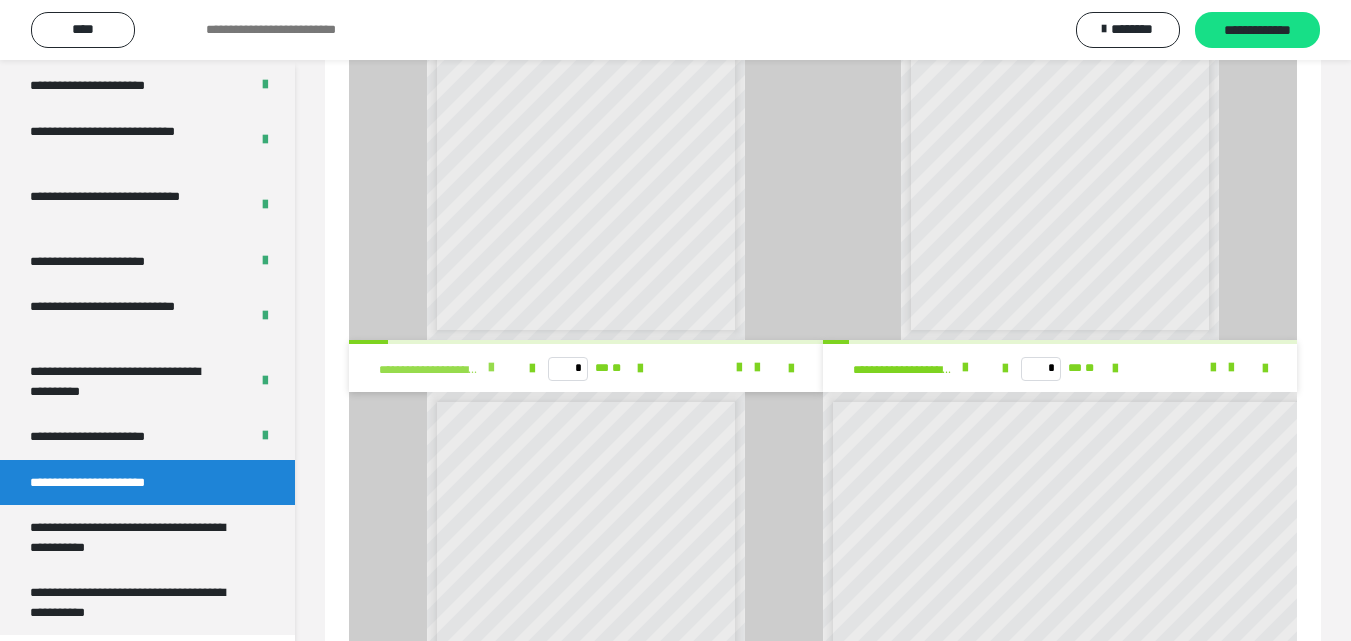 click at bounding box center (491, 368) 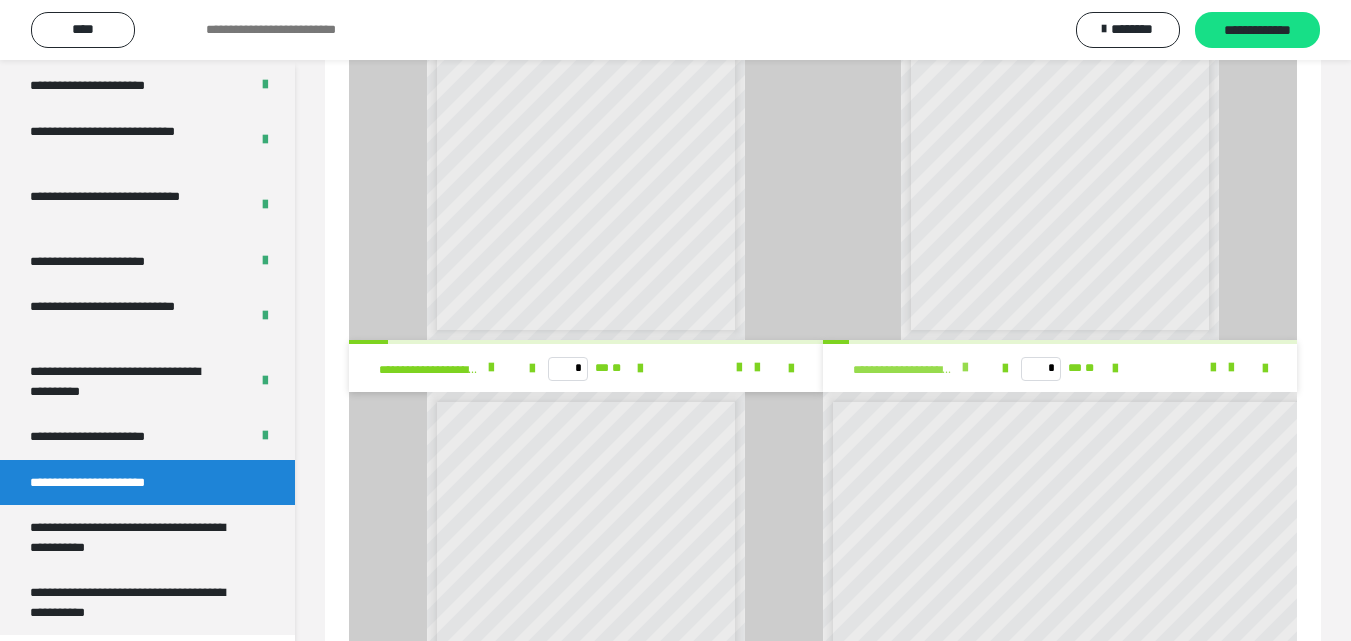 click at bounding box center (965, 368) 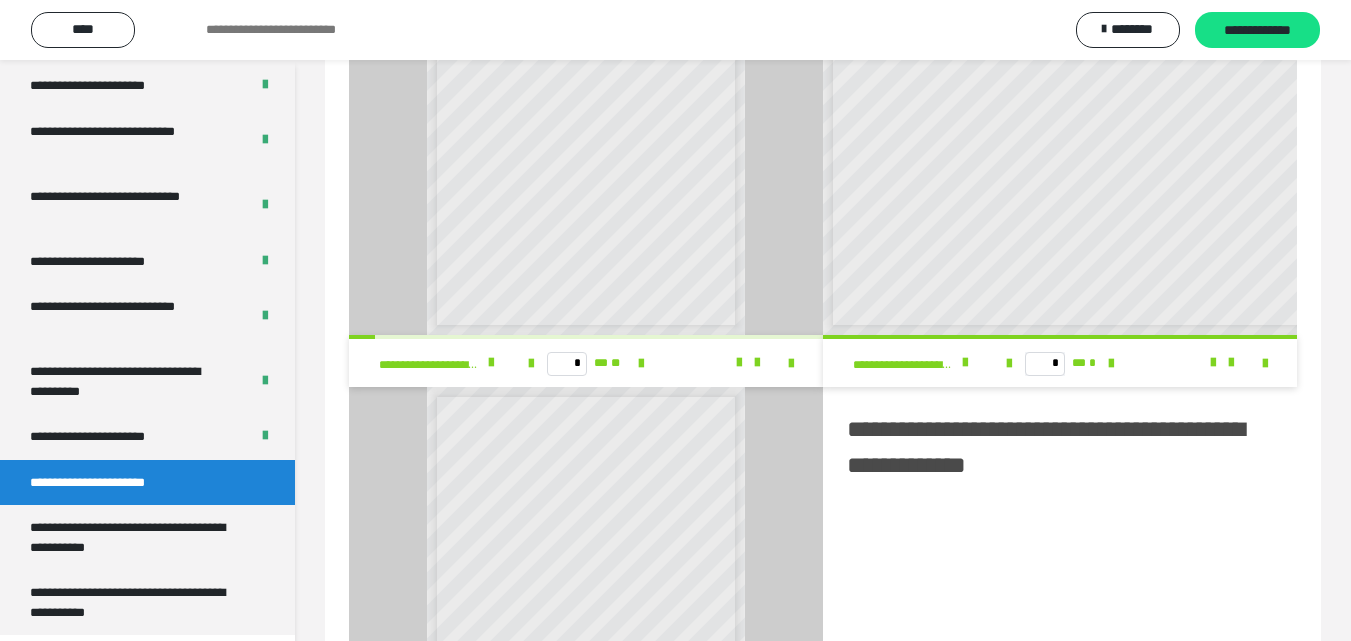 scroll, scrollTop: 1400, scrollLeft: 0, axis: vertical 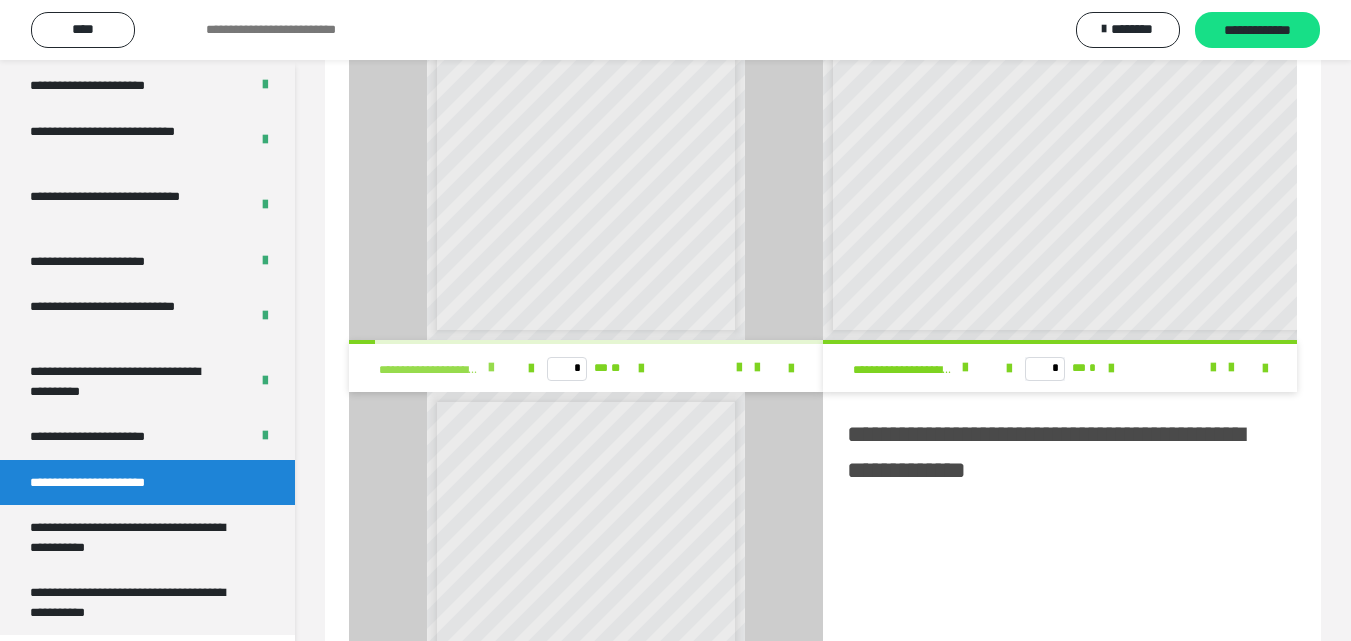 click at bounding box center (491, 368) 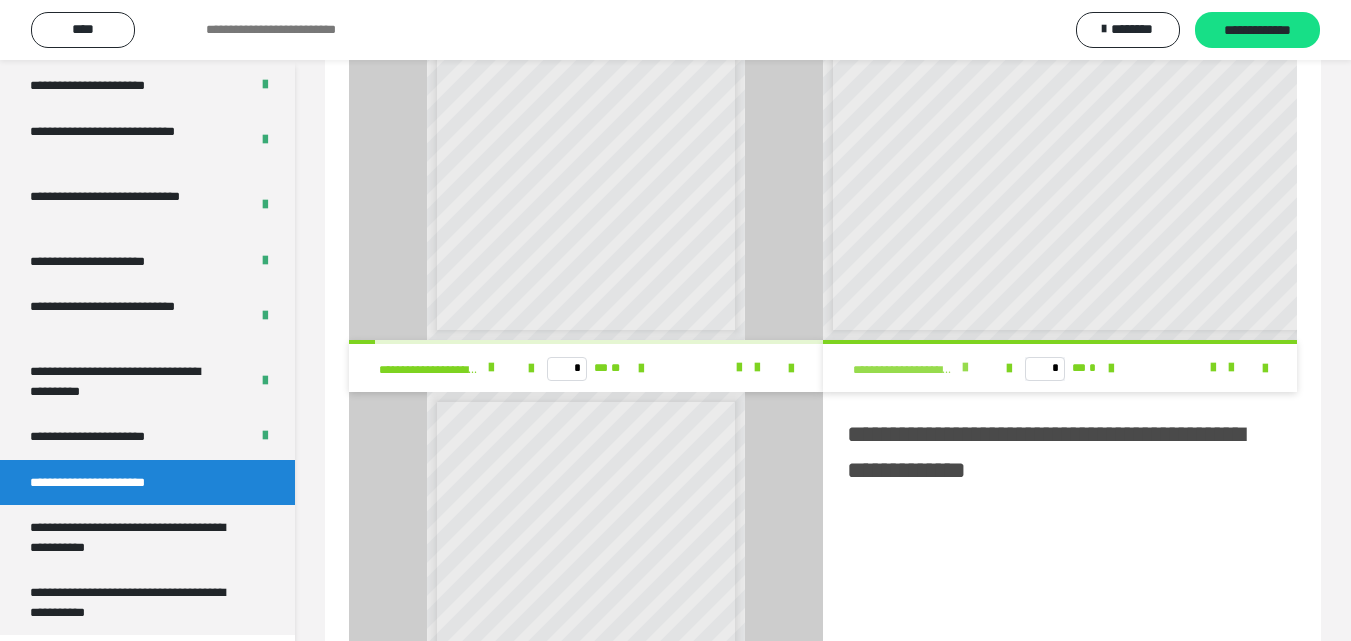 click at bounding box center (965, 368) 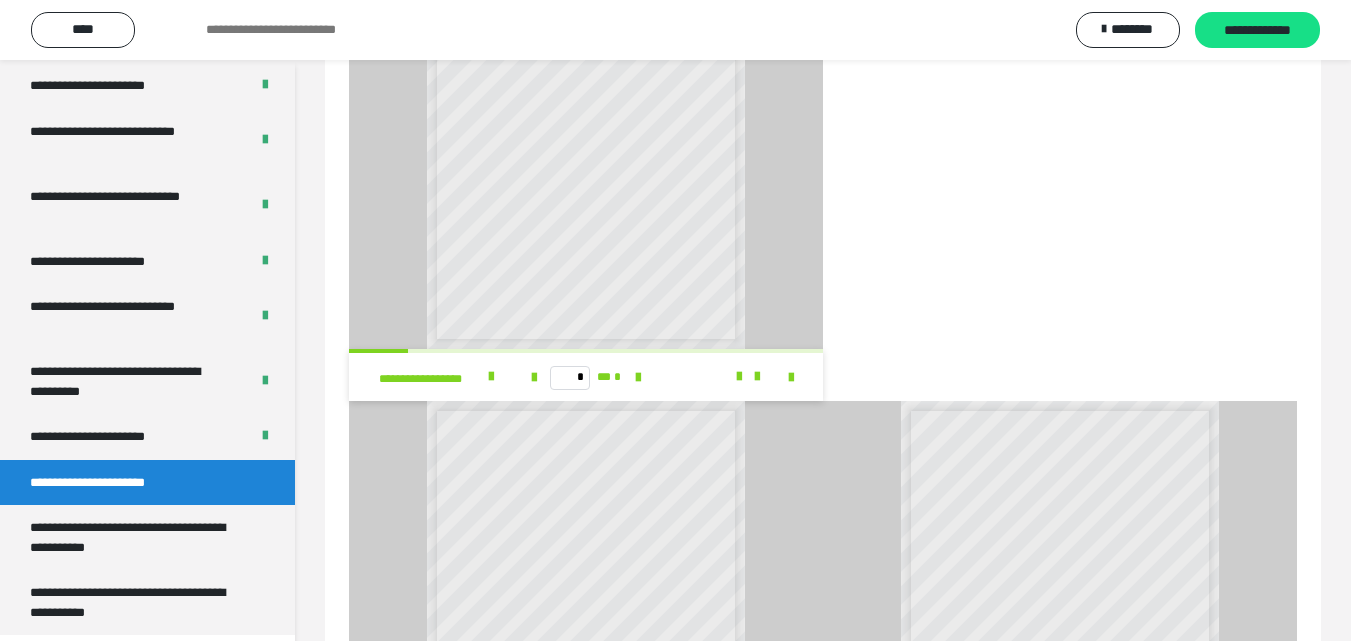 scroll, scrollTop: 1900, scrollLeft: 0, axis: vertical 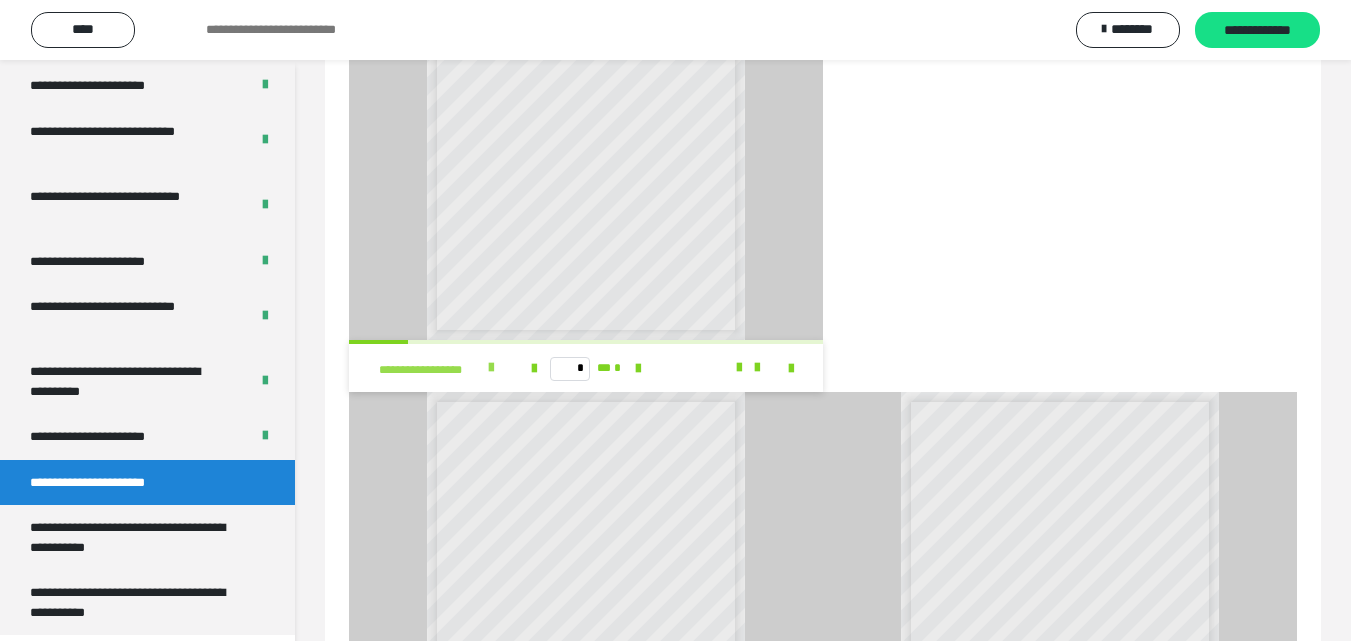 click at bounding box center [491, 368] 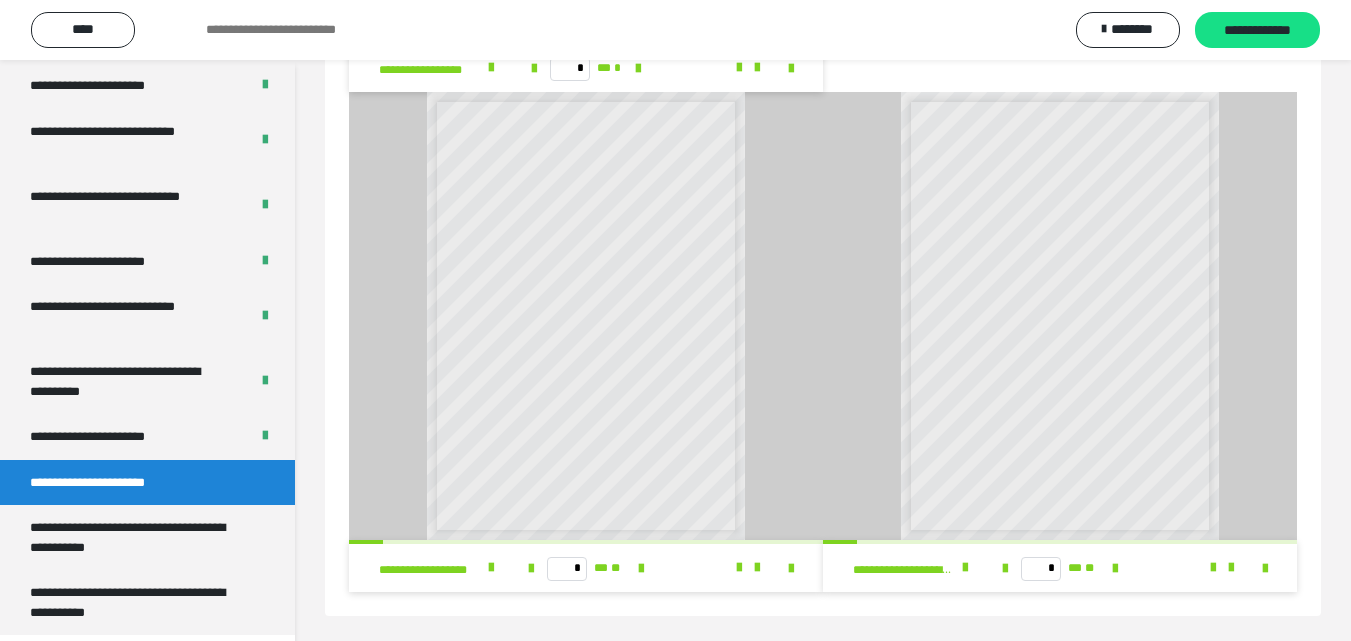 scroll, scrollTop: 2246, scrollLeft: 0, axis: vertical 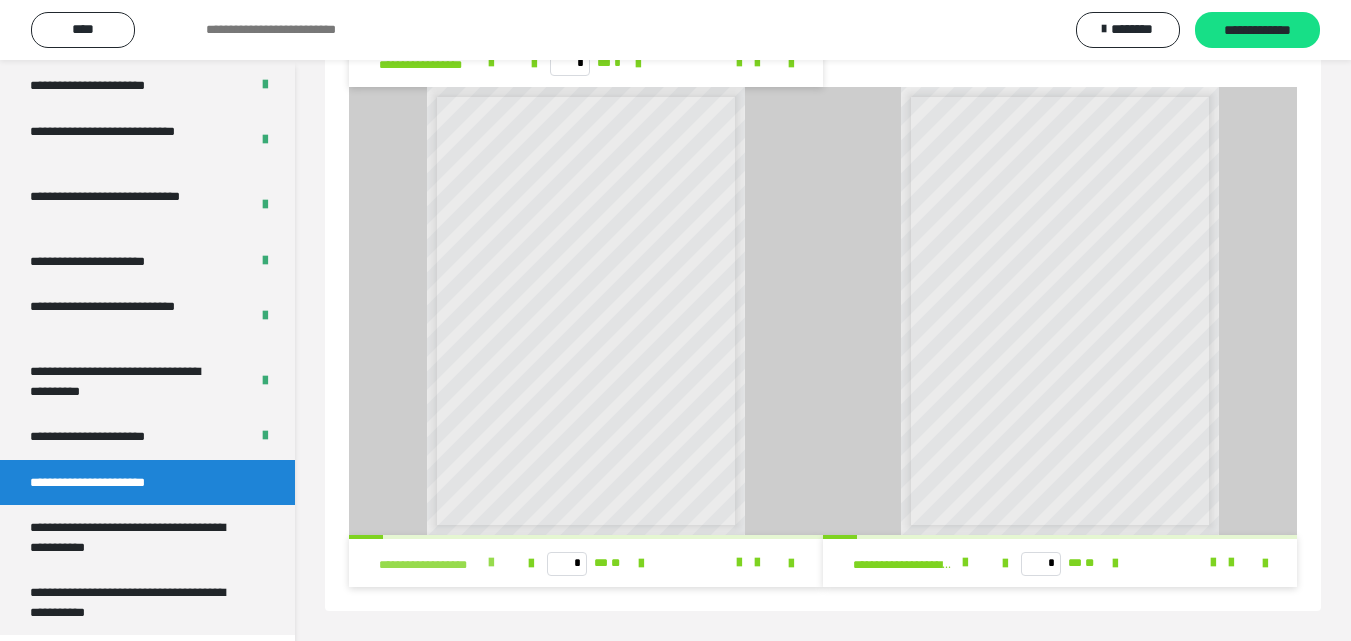 click at bounding box center [491, 563] 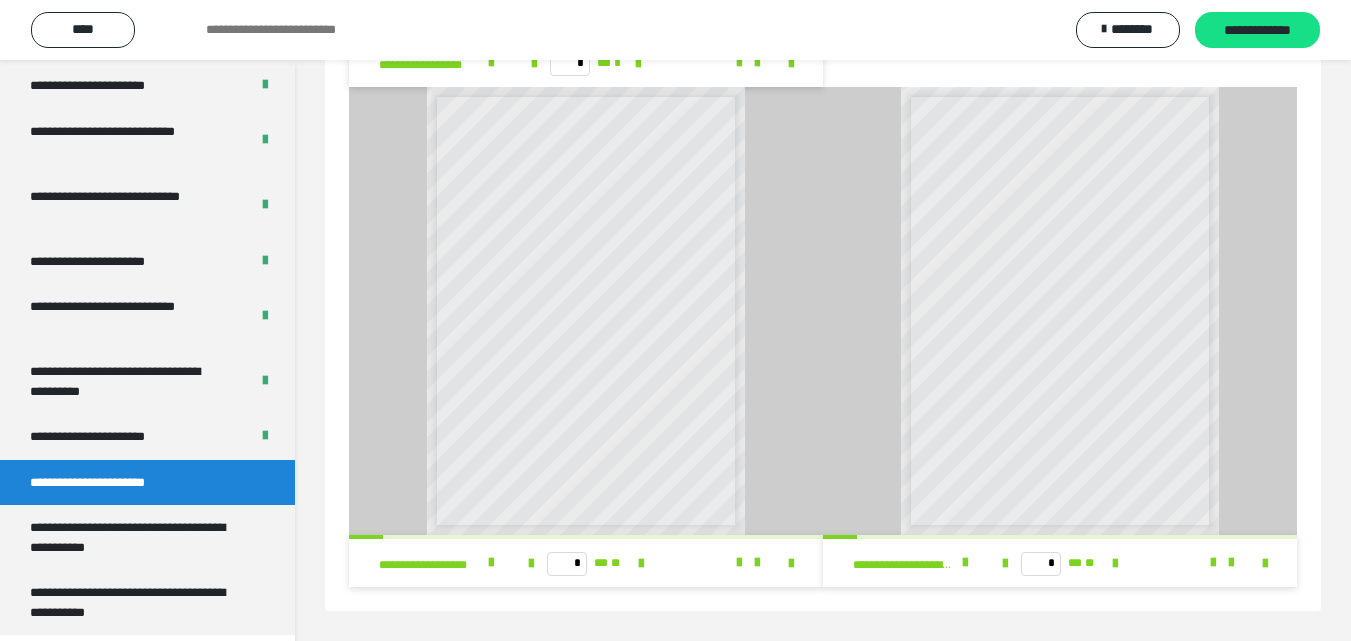 click on "**********" at bounding box center (586, 311) 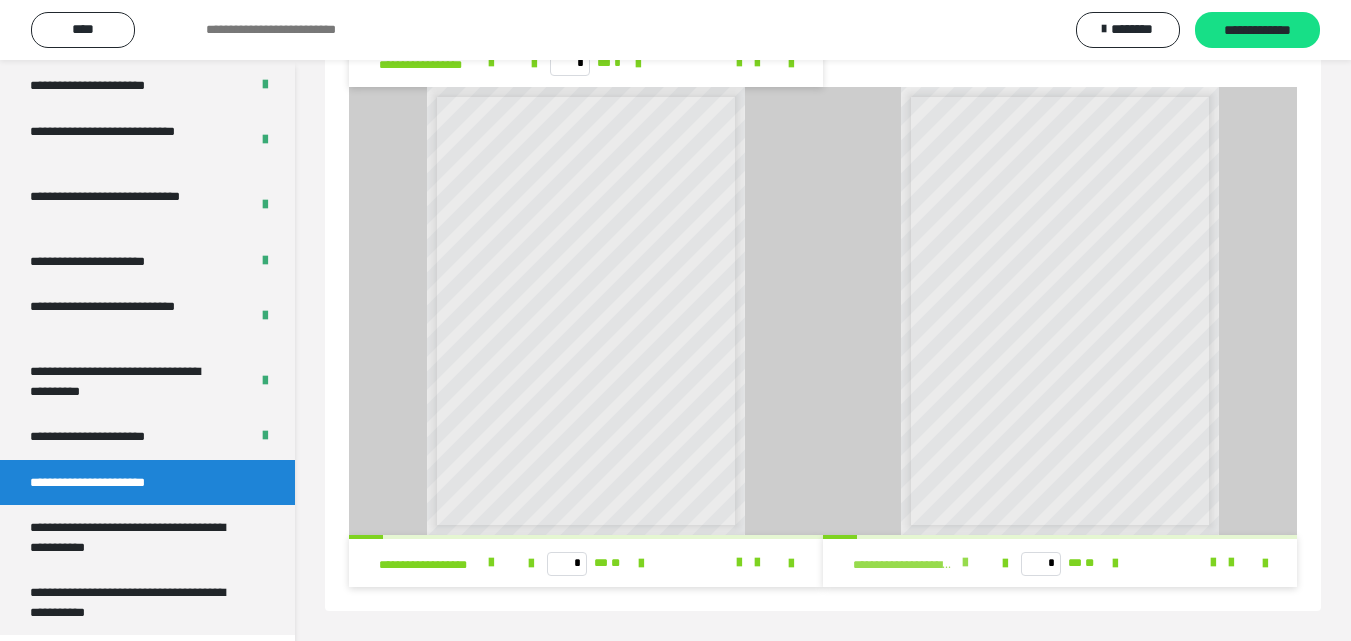 click at bounding box center [965, 563] 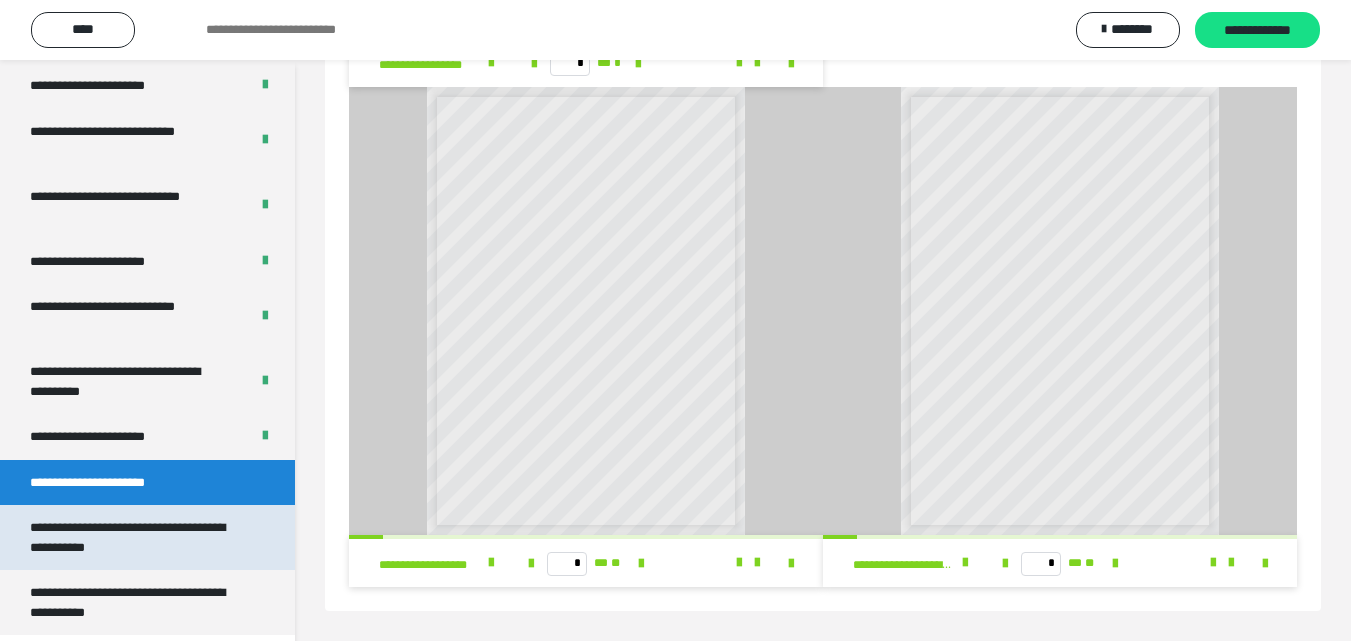 click on "**********" at bounding box center [132, 537] 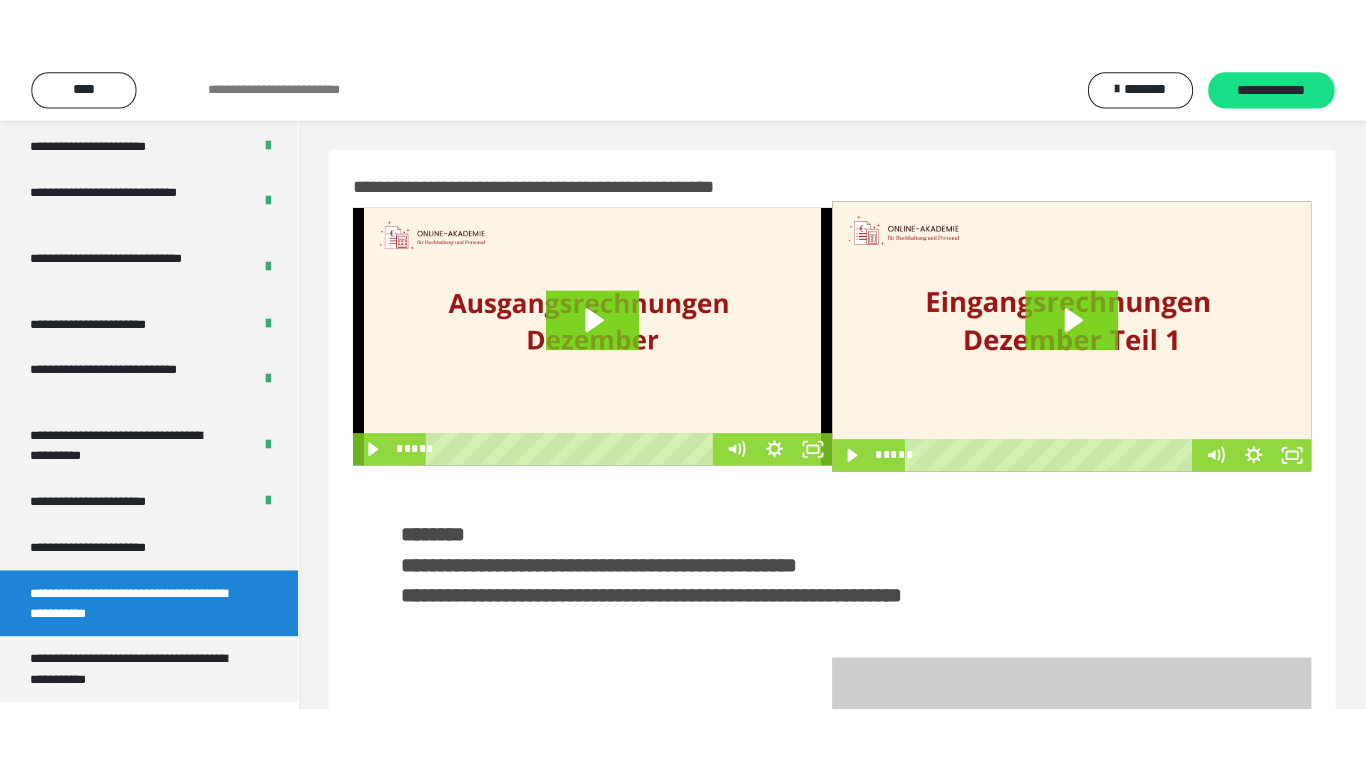 scroll, scrollTop: 0, scrollLeft: 0, axis: both 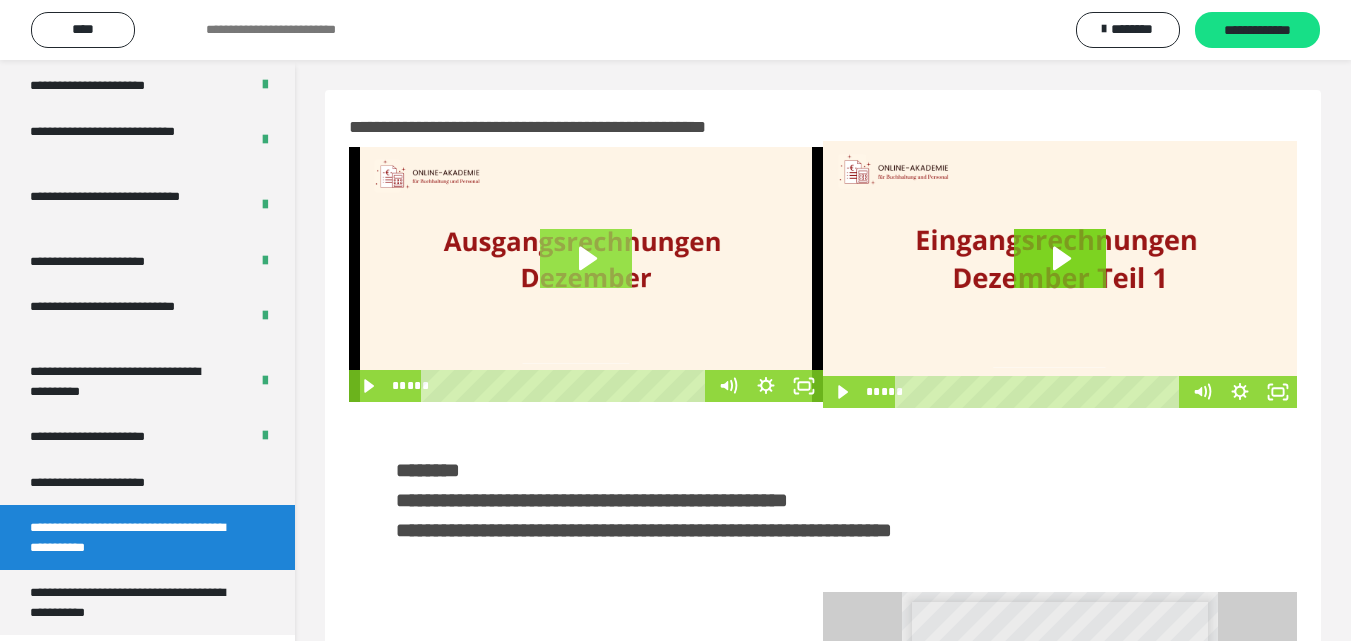 click 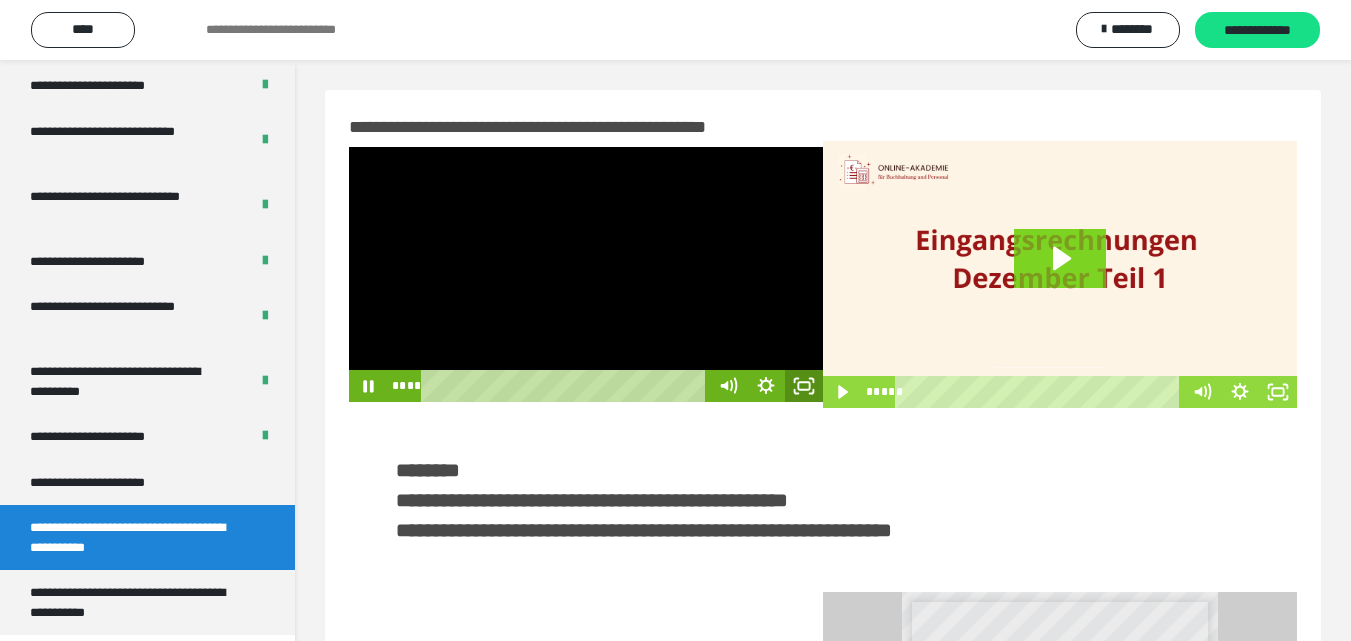 click 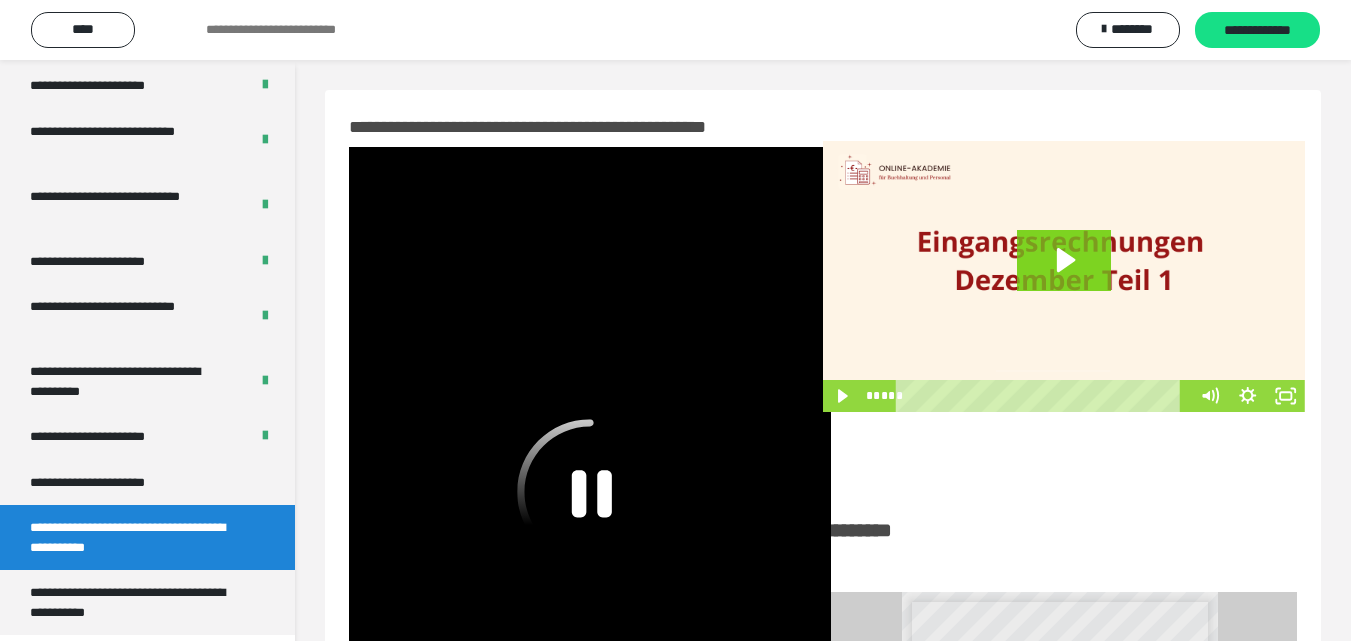 click at bounding box center [590, 514] 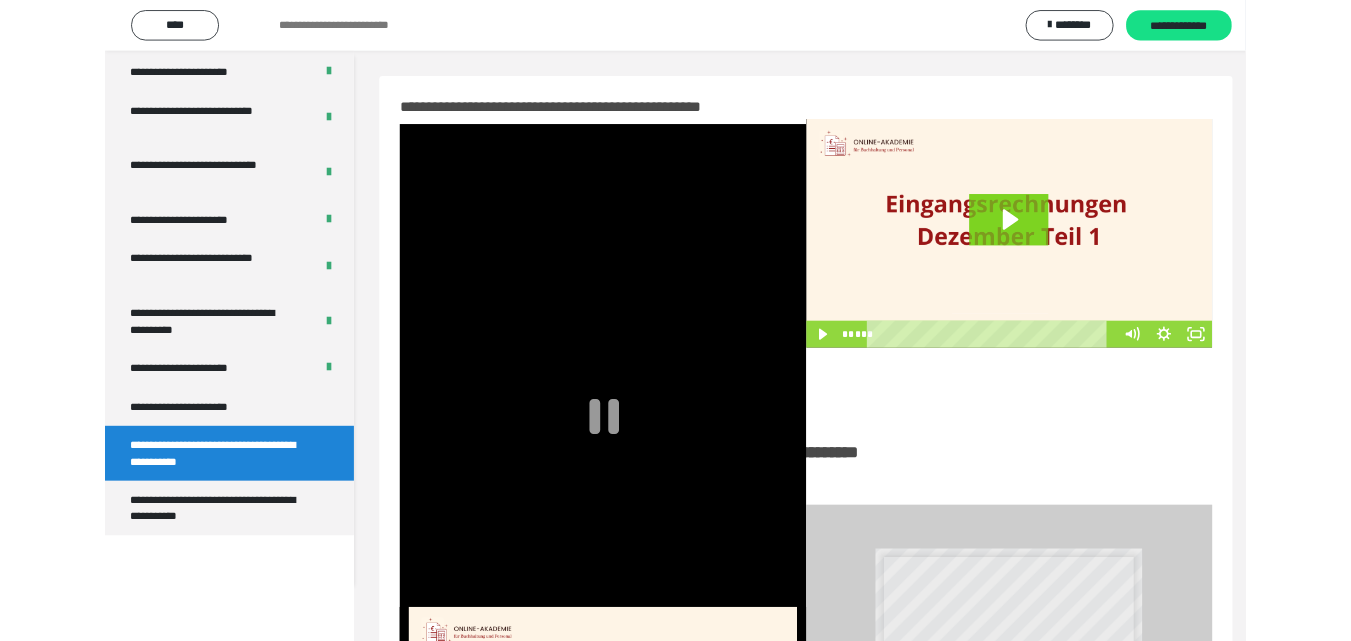 scroll, scrollTop: 3792, scrollLeft: 0, axis: vertical 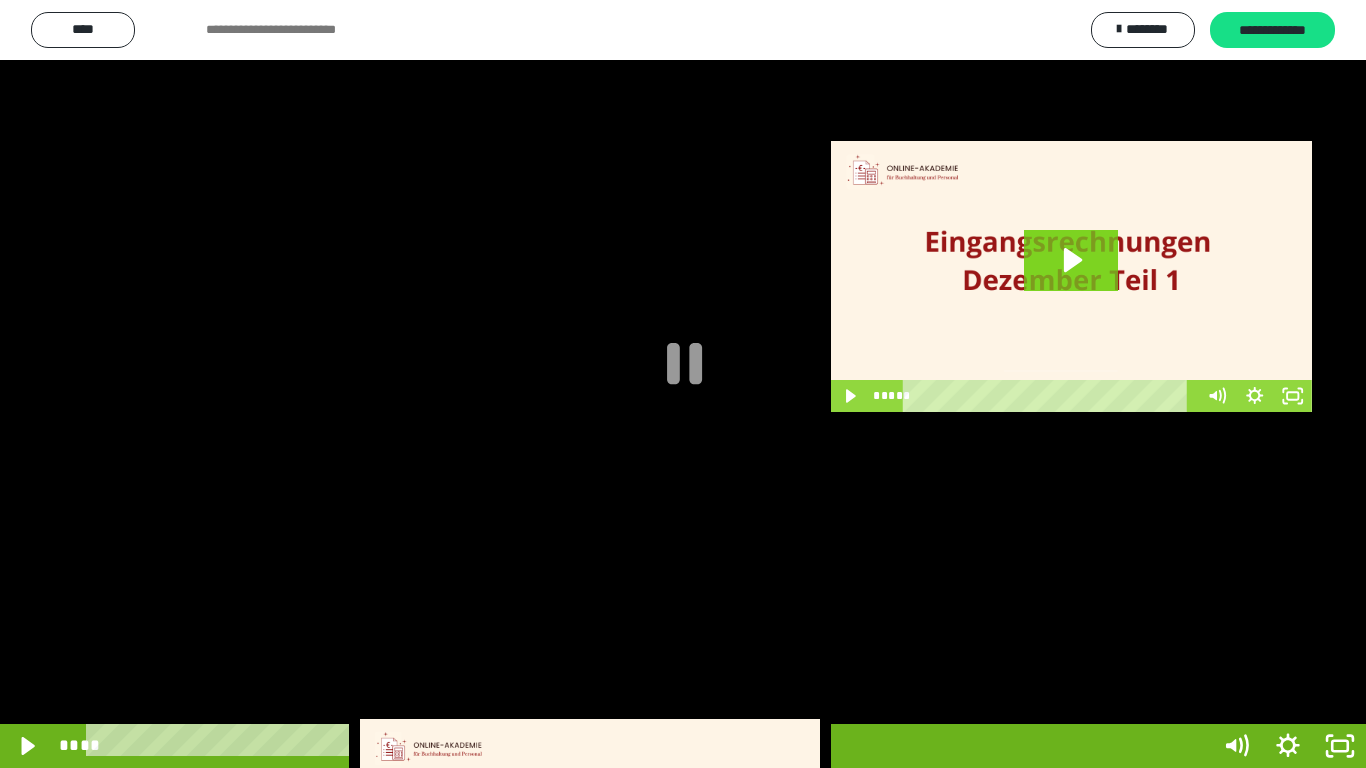 click at bounding box center [683, 384] 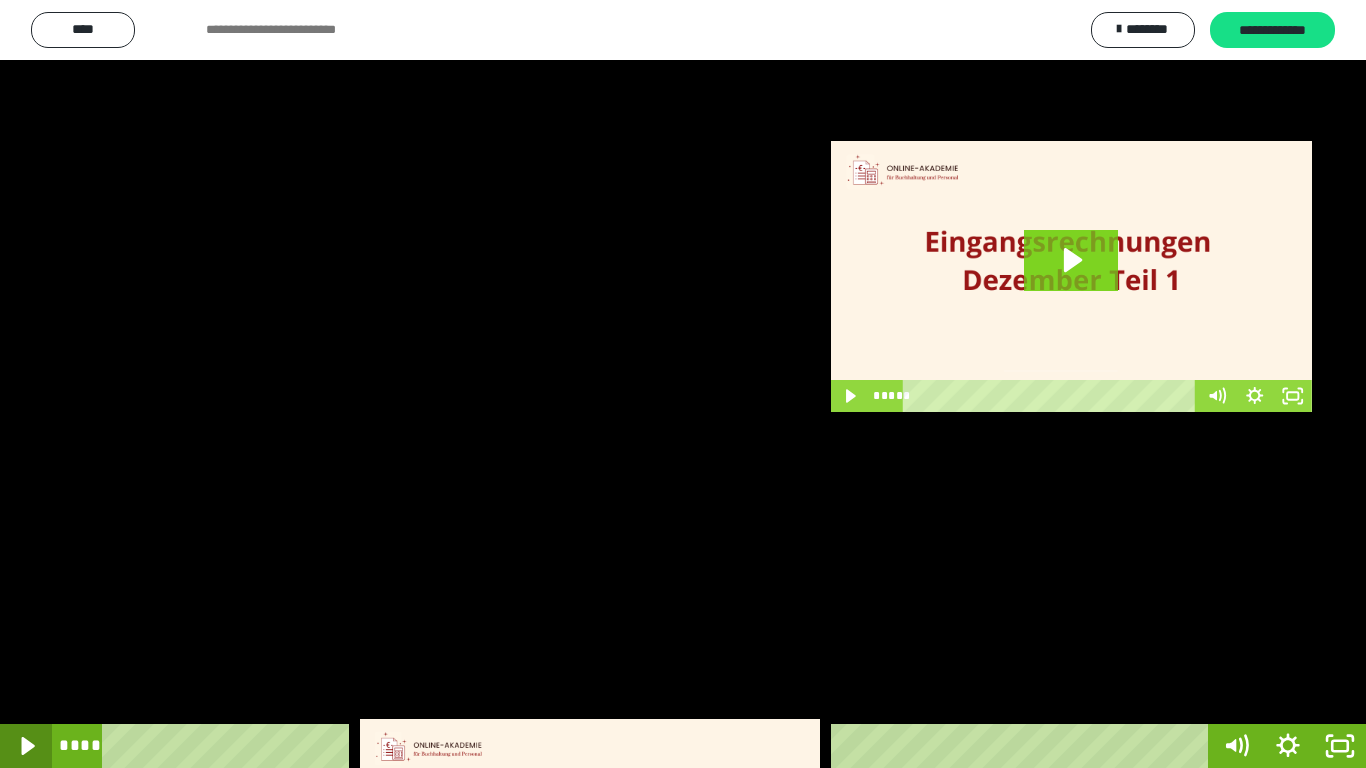 click 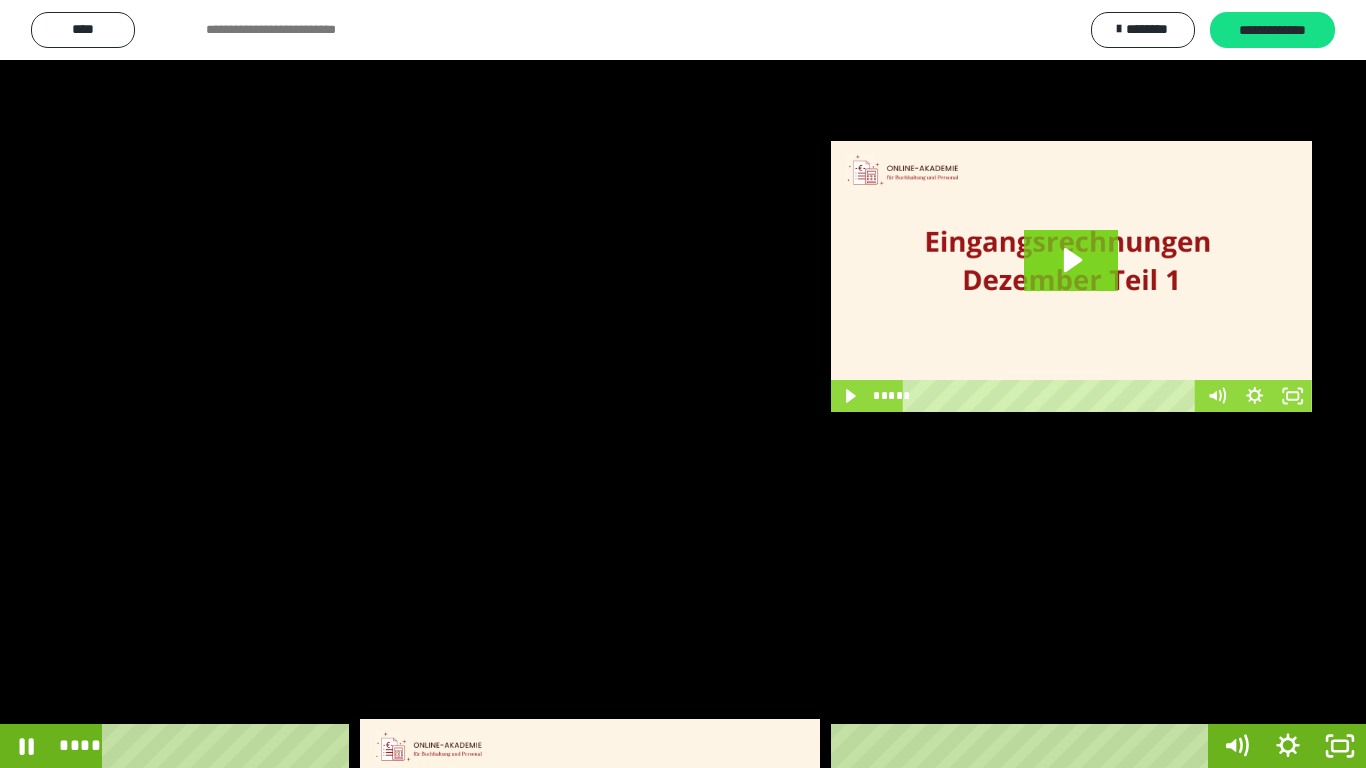 click at bounding box center (683, 384) 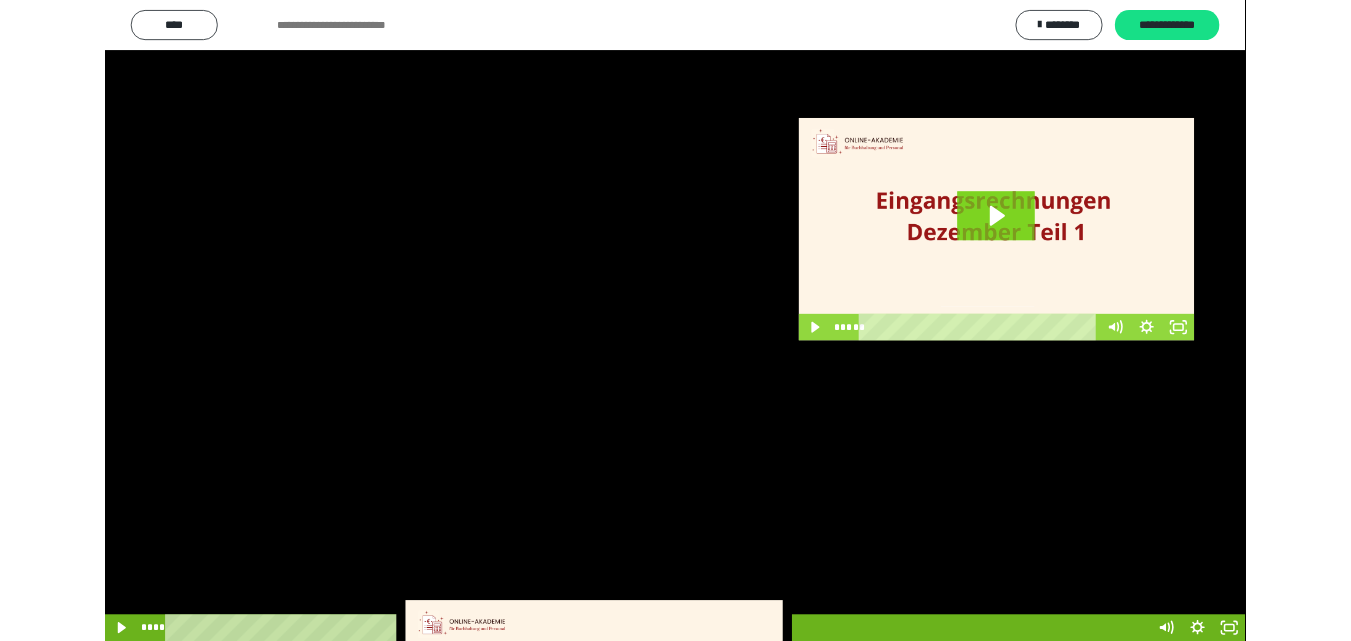 scroll, scrollTop: 3919, scrollLeft: 0, axis: vertical 